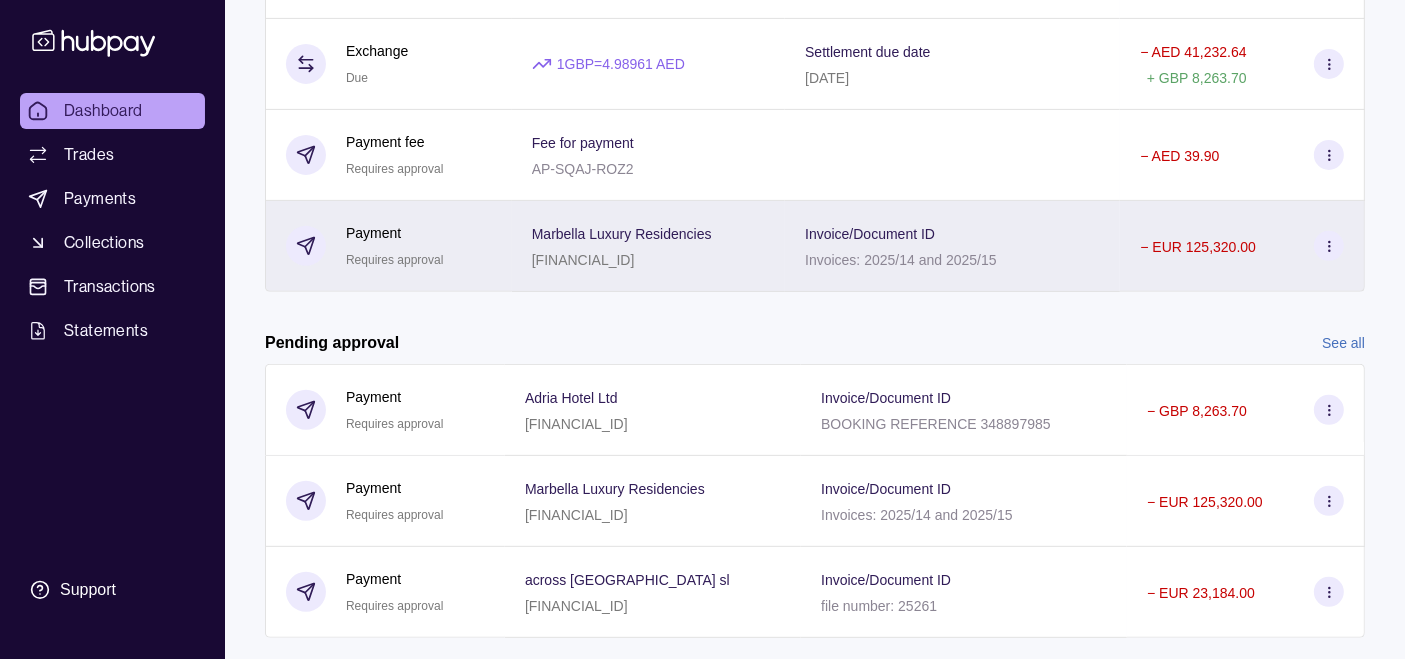 scroll, scrollTop: 787, scrollLeft: 0, axis: vertical 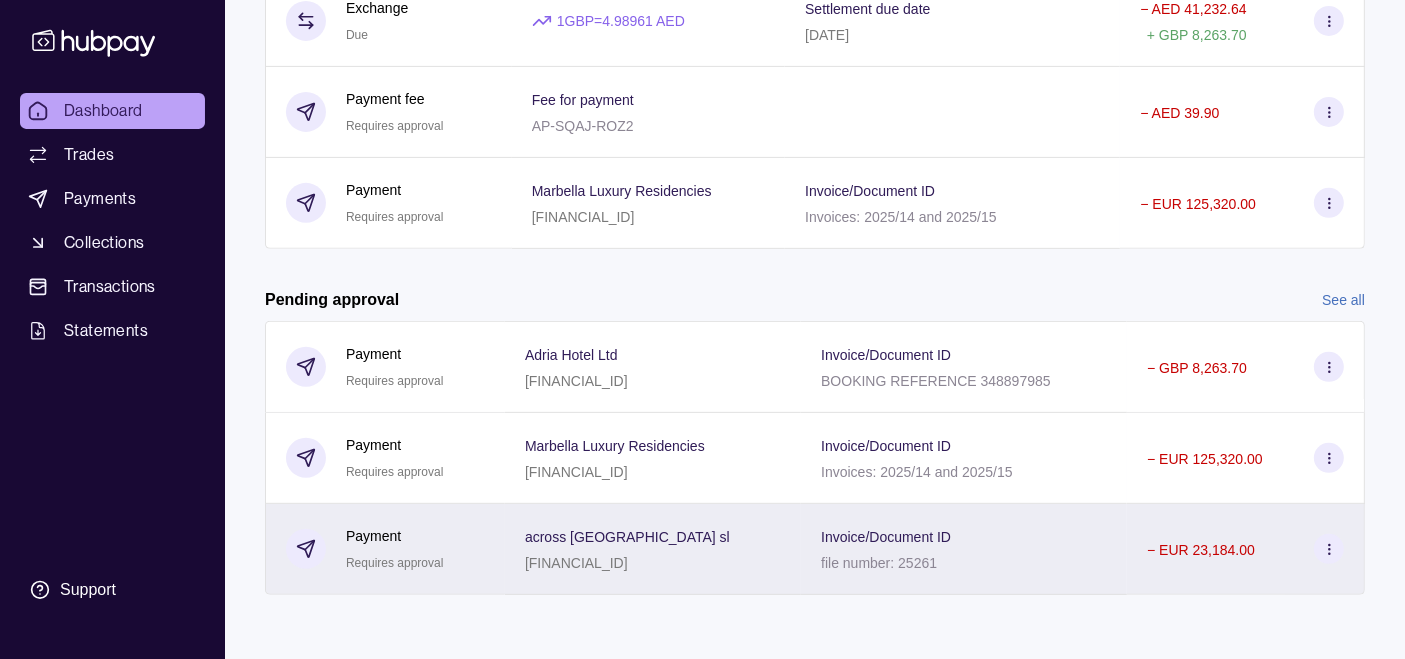 click on "Invoice/Document ID file number: 25261" at bounding box center (964, 549) 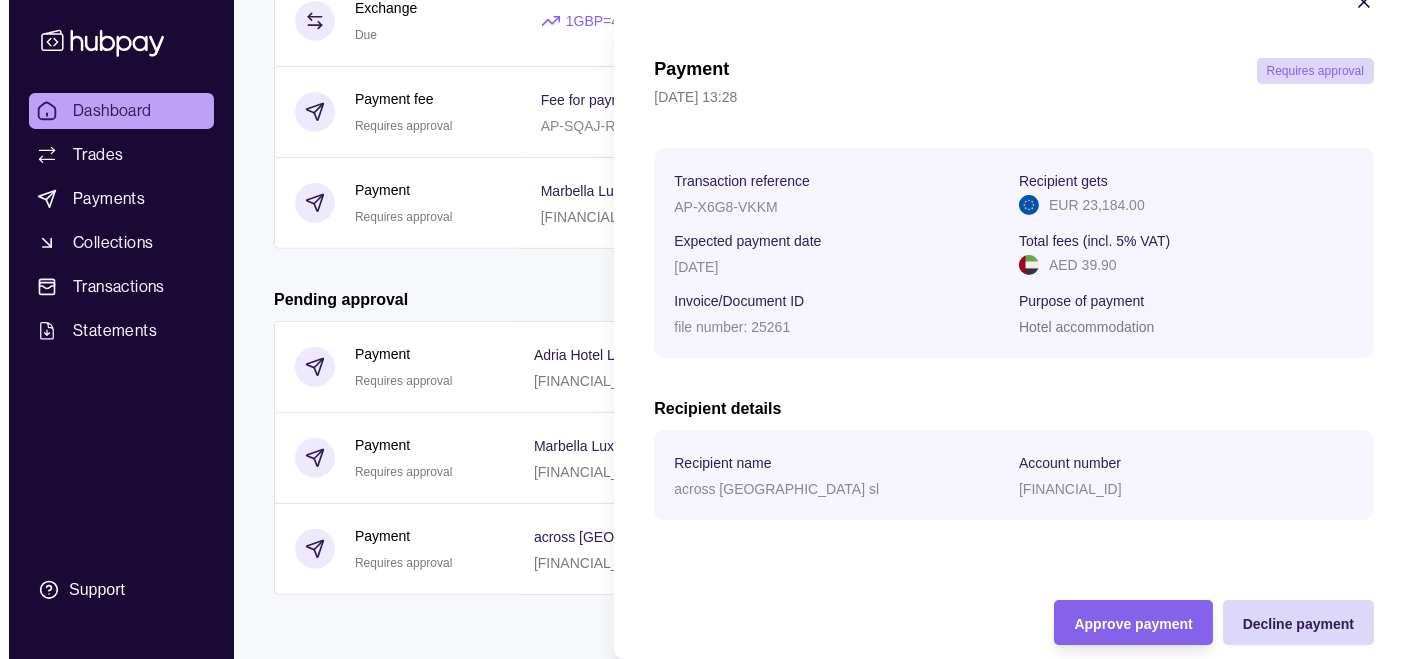 scroll, scrollTop: 75, scrollLeft: 0, axis: vertical 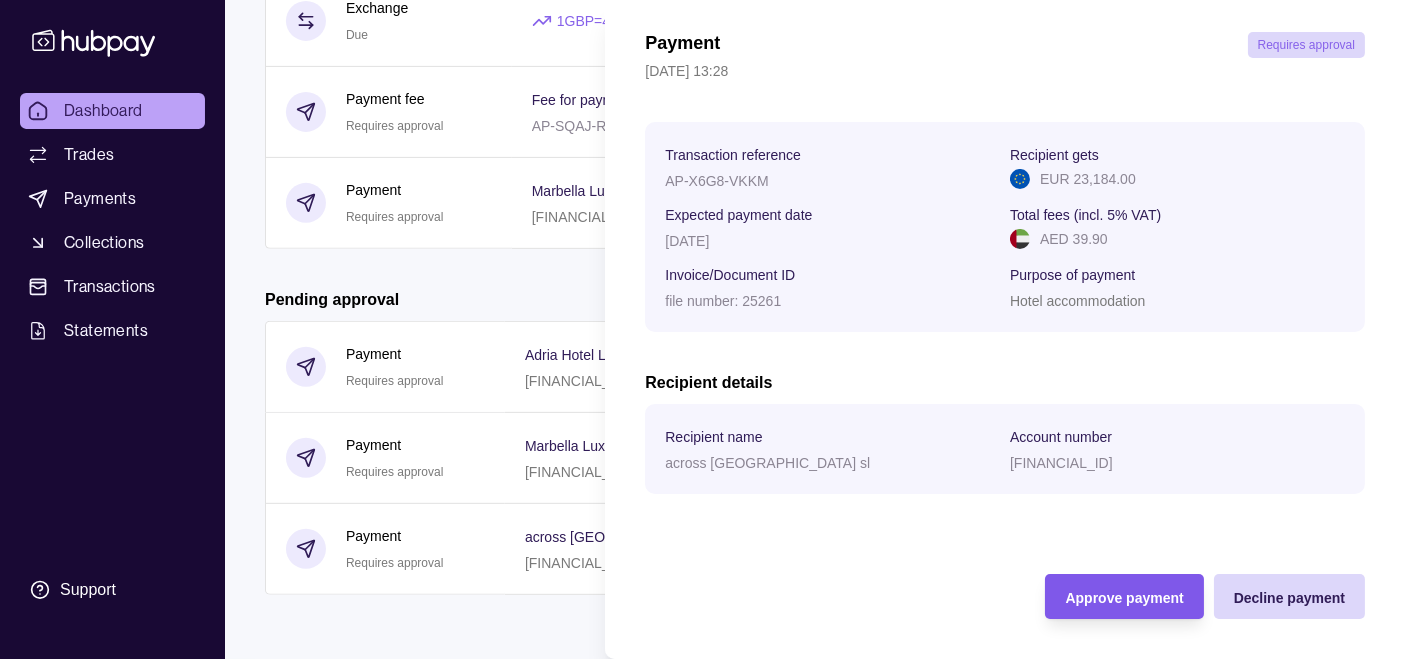 click on "Approve payment" at bounding box center [1124, 598] 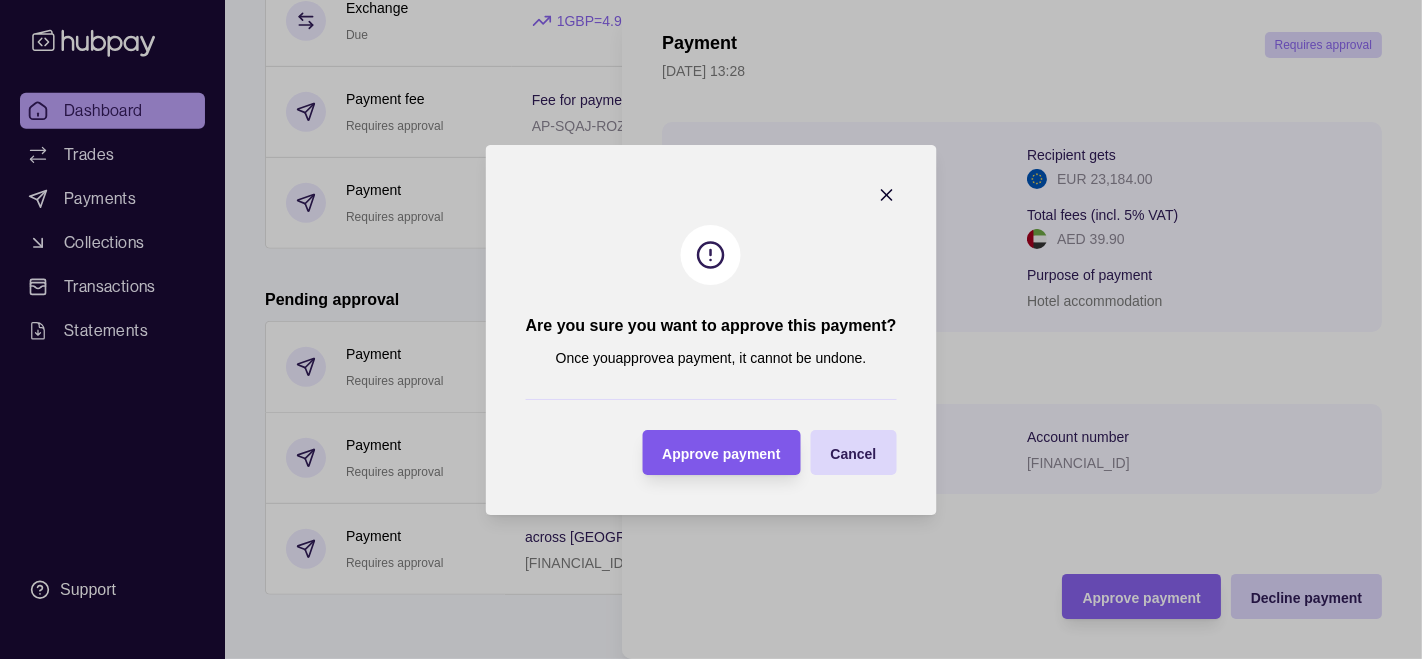 click on "Approve payment" at bounding box center [721, 453] 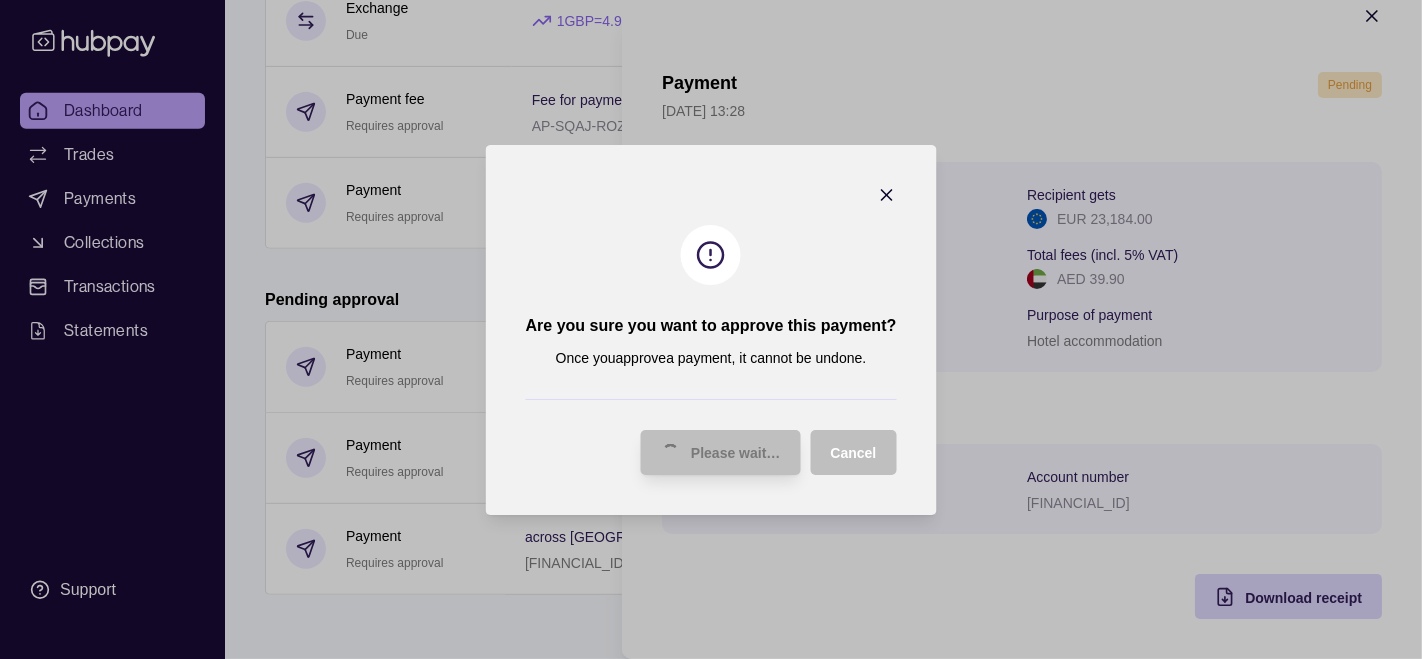 scroll, scrollTop: 35, scrollLeft: 0, axis: vertical 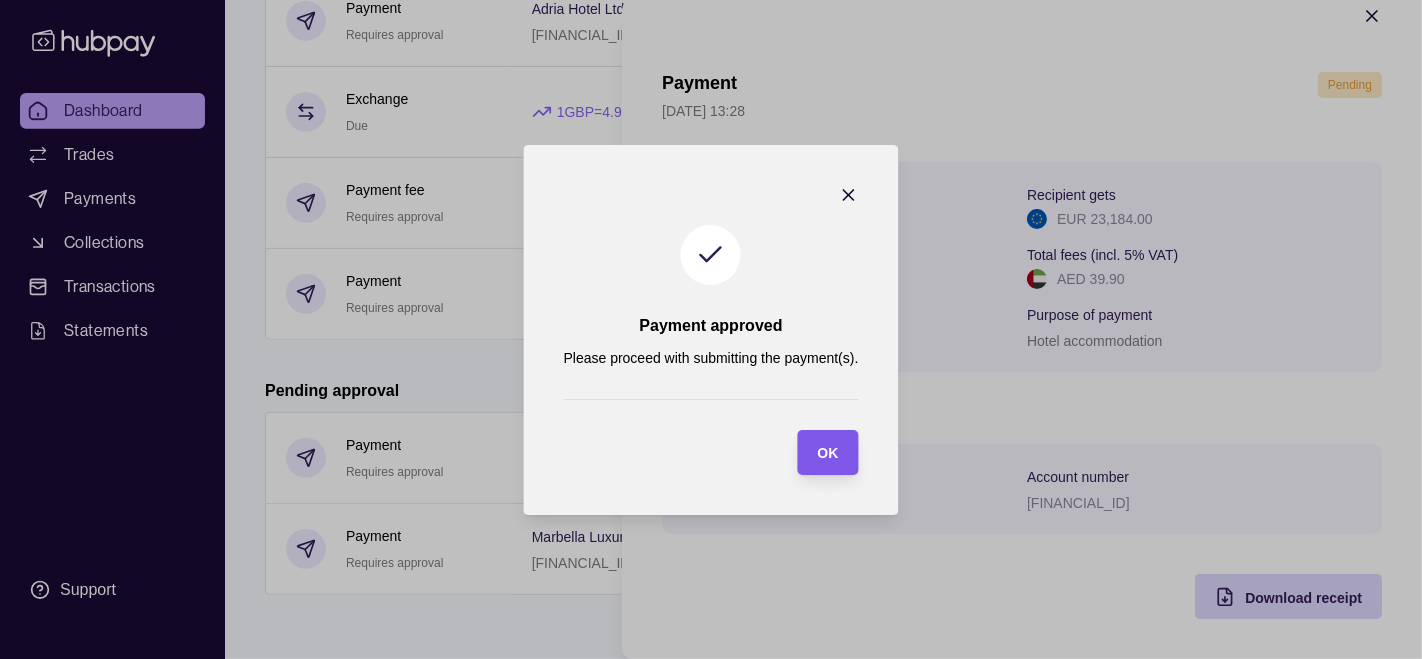 click on "OK" at bounding box center [812, 452] 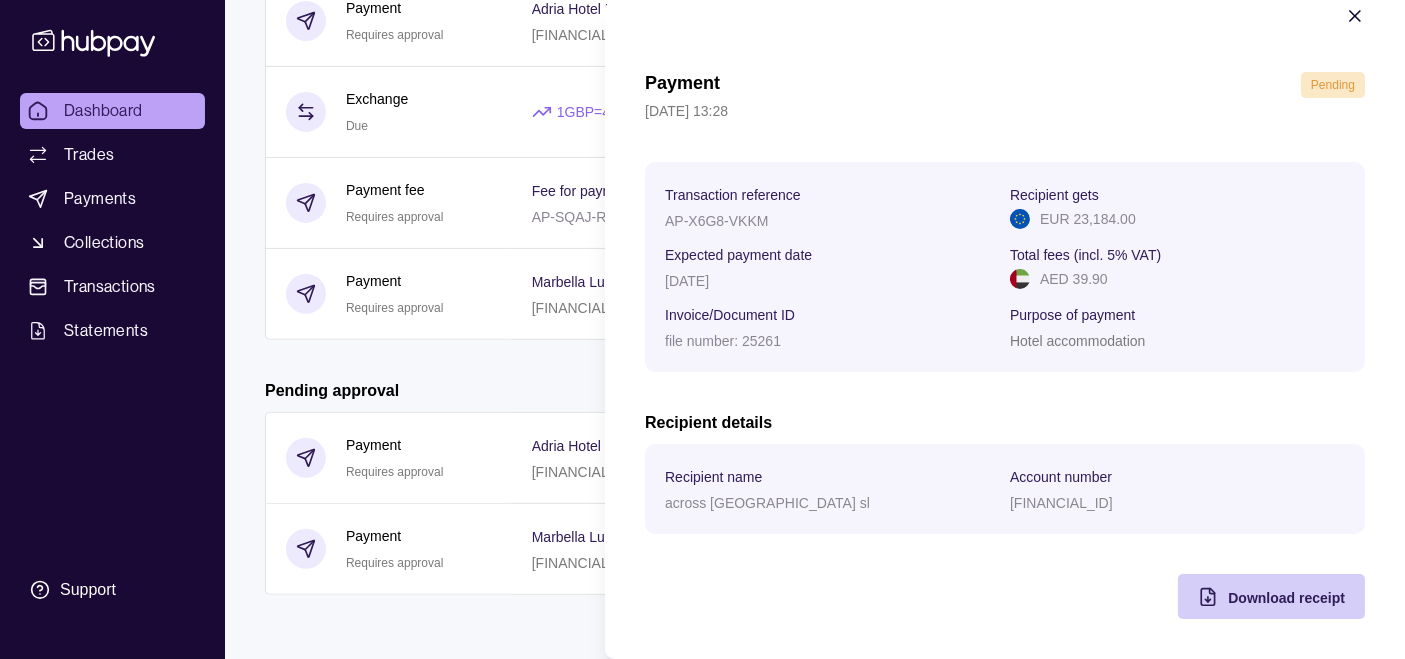 click on "Download receipt" at bounding box center [1286, 598] 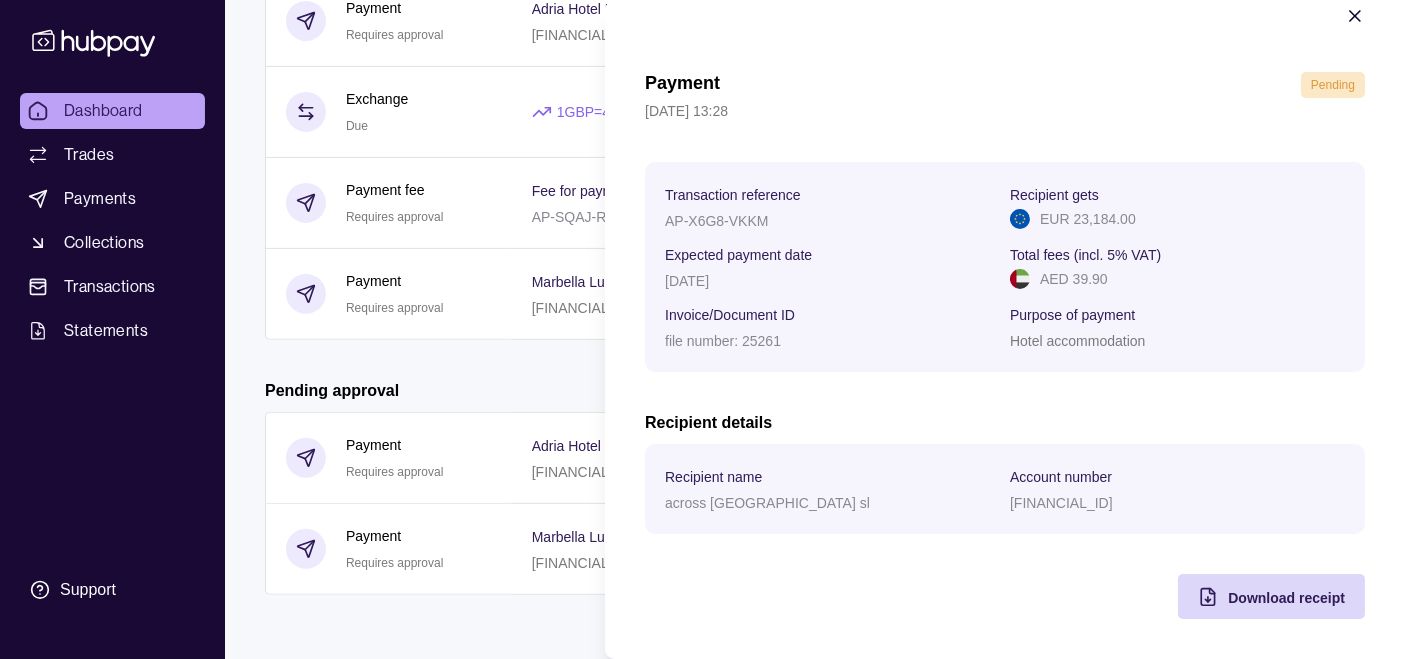 click on "Dashboard Trades Payments Collections Transactions Statements Support F Hello,  [PERSON_NAME] [PERSON_NAME] Holidays LLC Account Terms and conditions Privacy policy Sign out Dashboard Add funds AED 174,494.34                                                                                                               Due AED 507,470.19 Incoming AED 0.00 Outgoing AED 681,924.63 CHF 0.00                                                                                                               Due CHF 0.00 Incoming CHF 0.00 Outgoing CHF 0.00 EUR 0.00                                                                                                               Due EUR 0.00 Incoming EUR 148,504.00 Outgoing EUR 23,184.00 GBP 0.00" at bounding box center [702, -19] 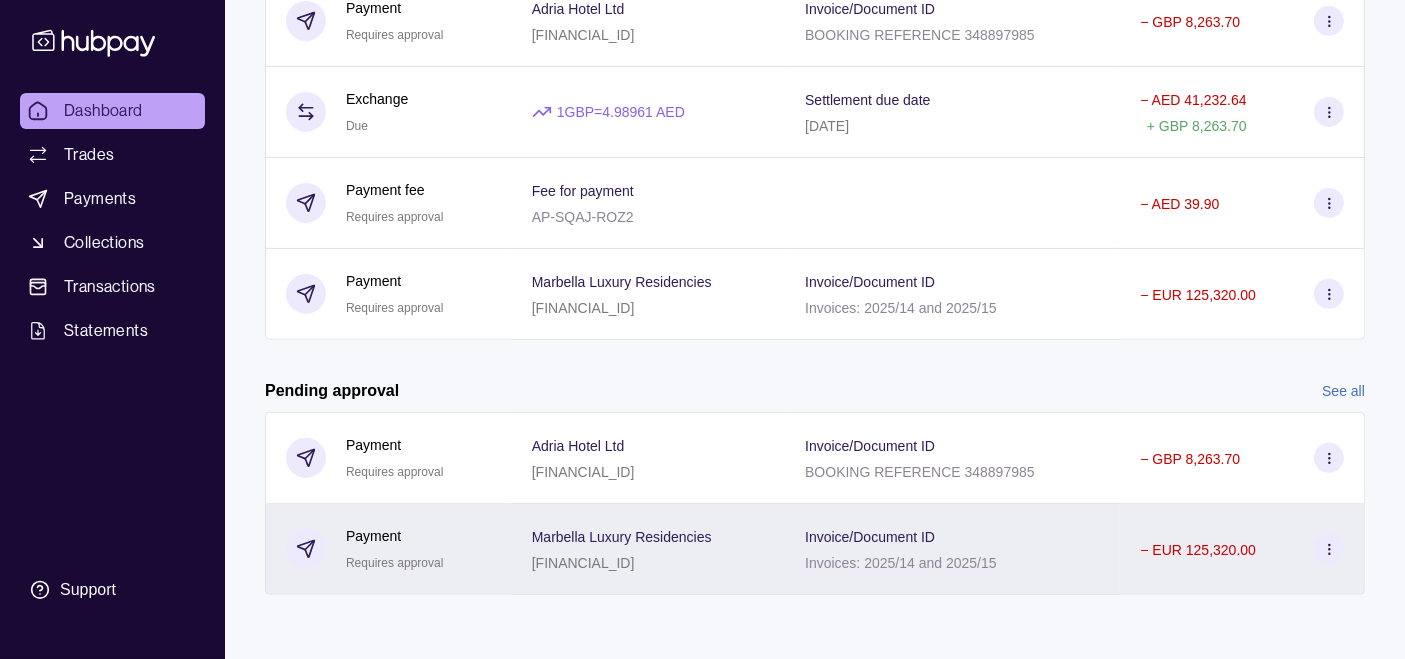 click on "Invoice/Document ID" at bounding box center (870, 536) 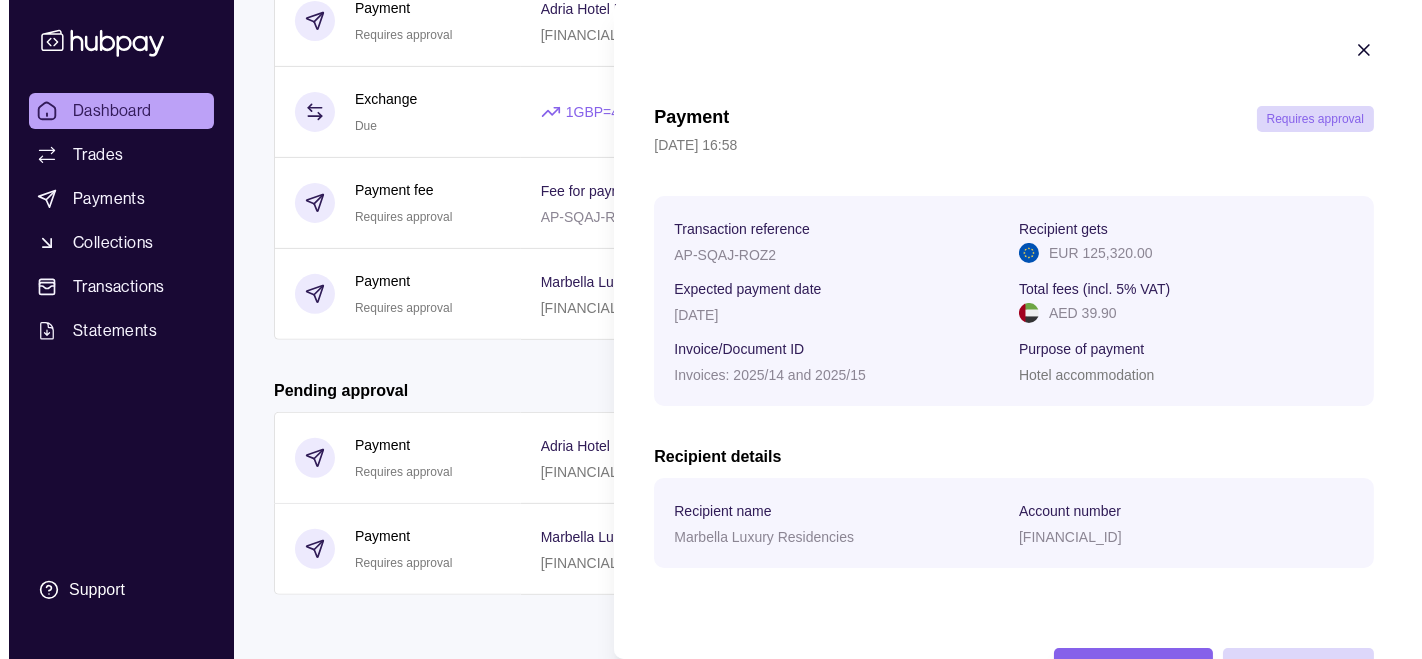 scroll, scrollTop: 75, scrollLeft: 0, axis: vertical 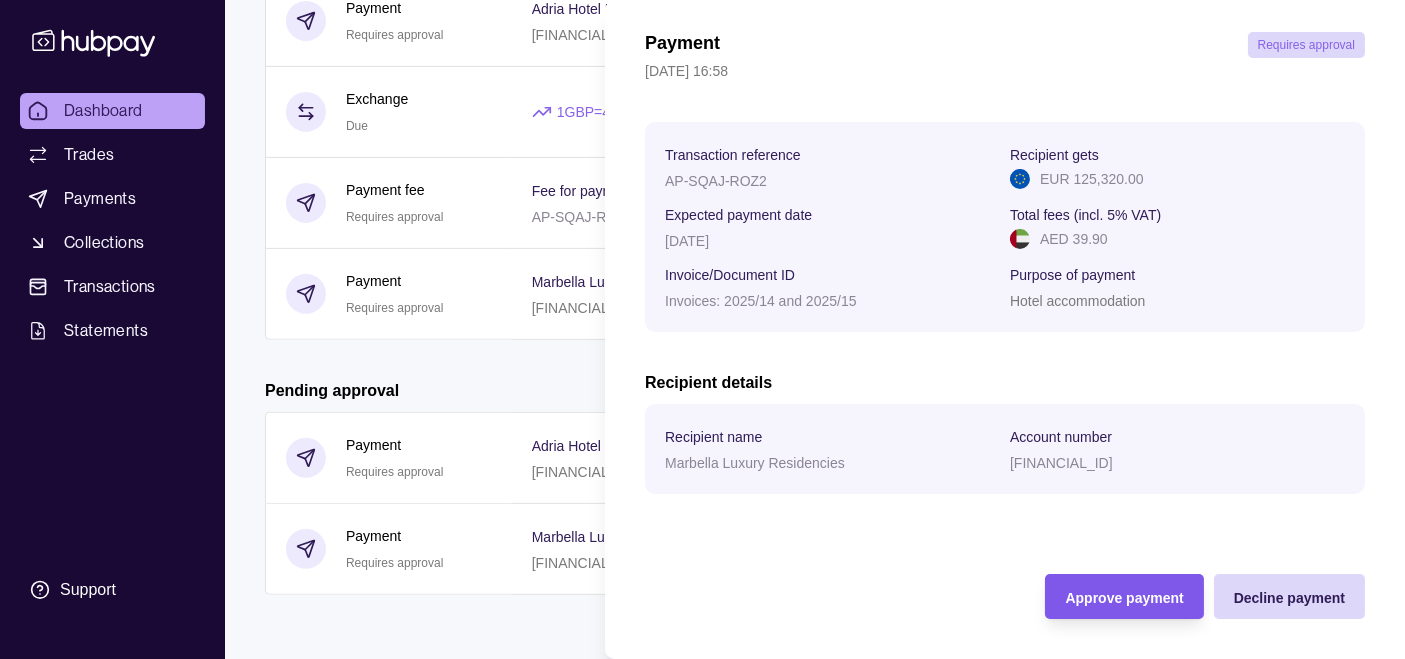 click on "Approve payment" at bounding box center (1124, 598) 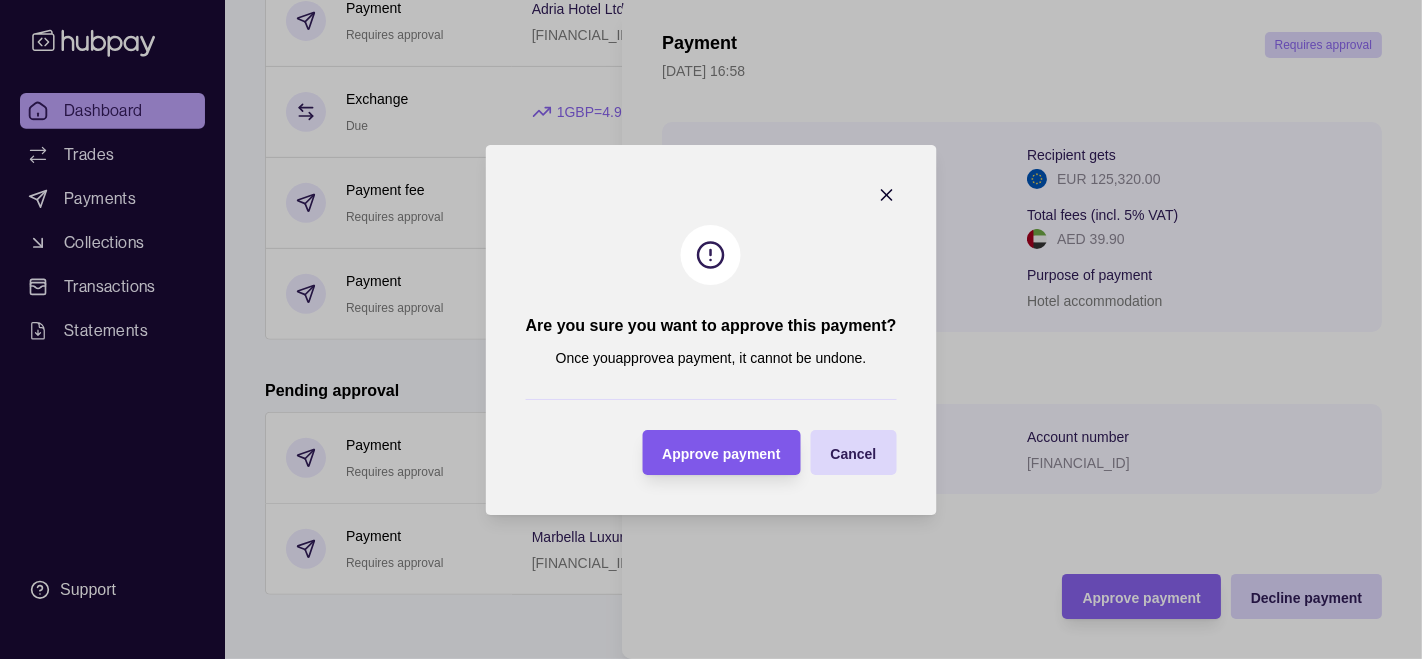 click on "Approve payment" at bounding box center (721, 453) 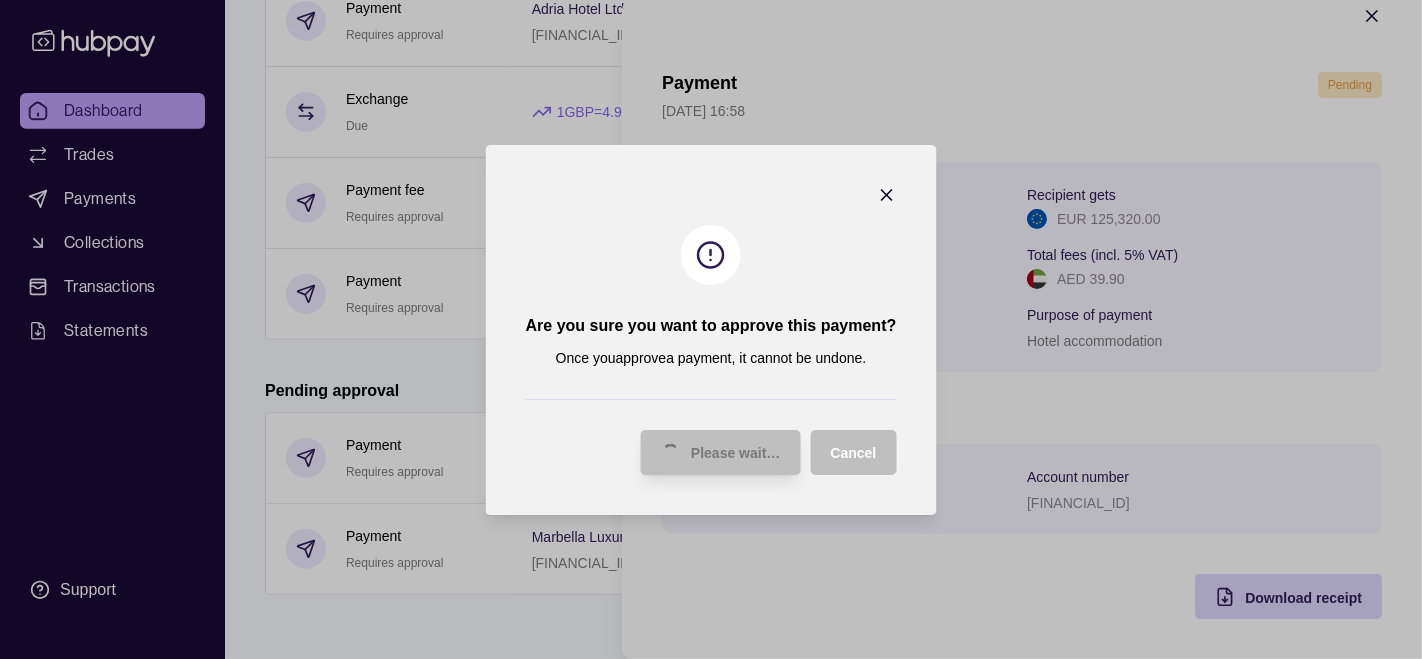 scroll, scrollTop: 35, scrollLeft: 0, axis: vertical 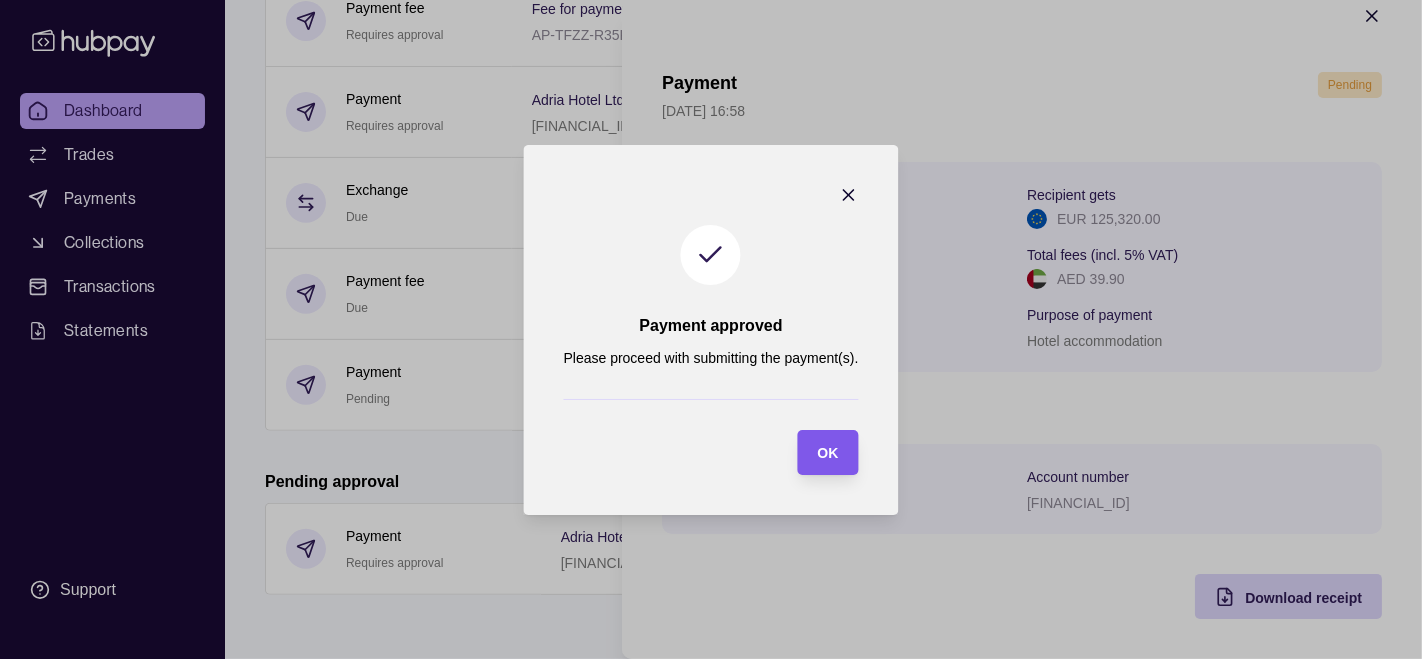click on "OK" at bounding box center (827, 452) 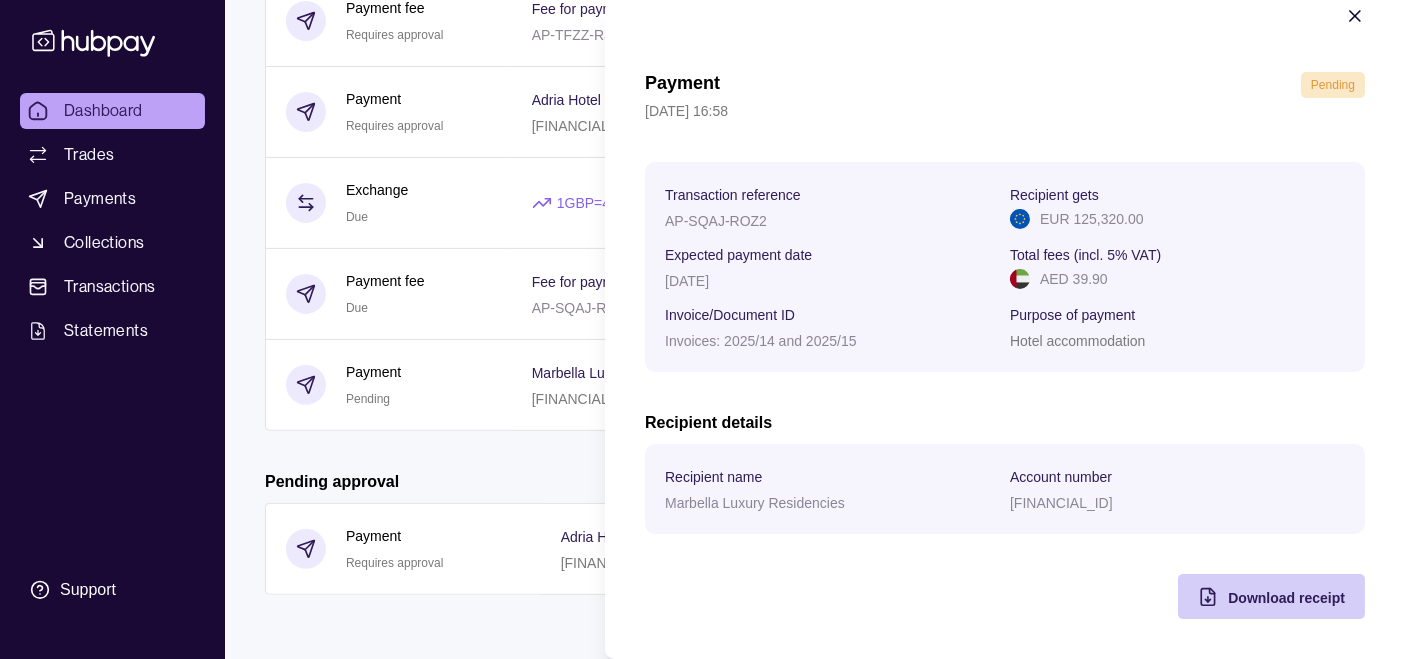 click on "Download receipt" at bounding box center [1286, 598] 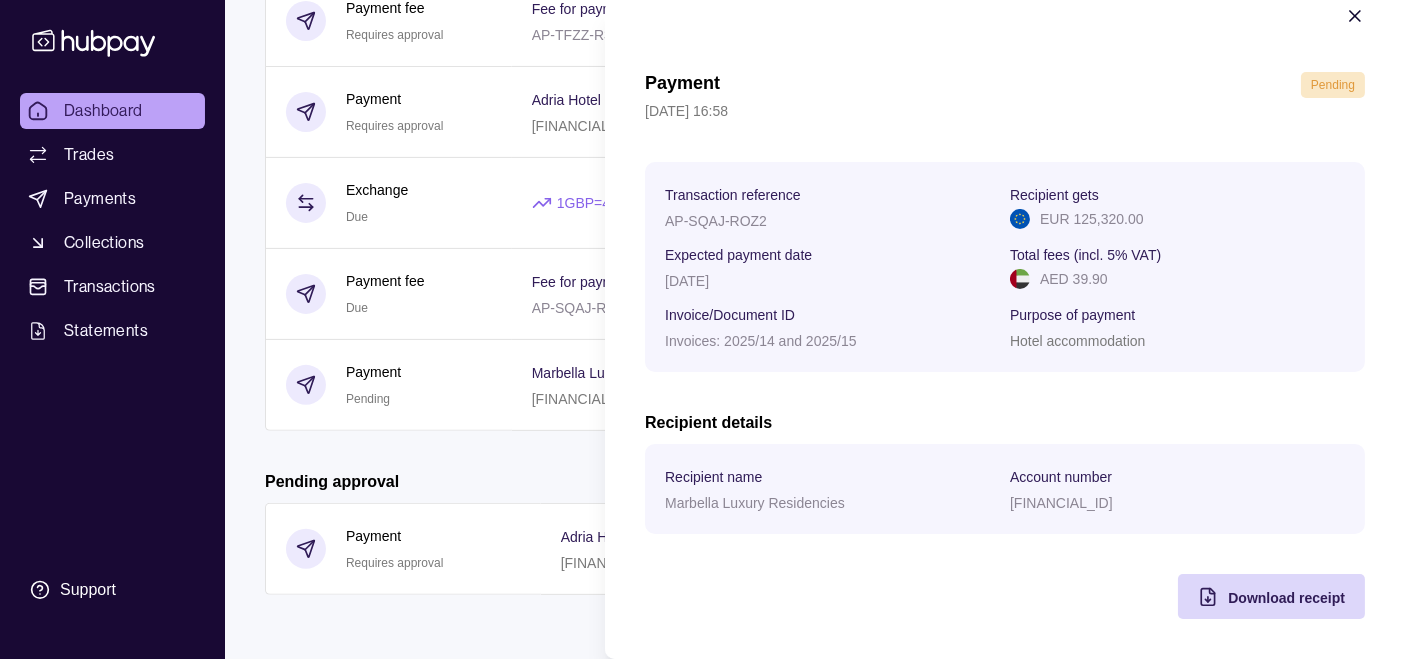 click on "Invoices: 2025/14 and 2025/15" at bounding box center [761, 341] 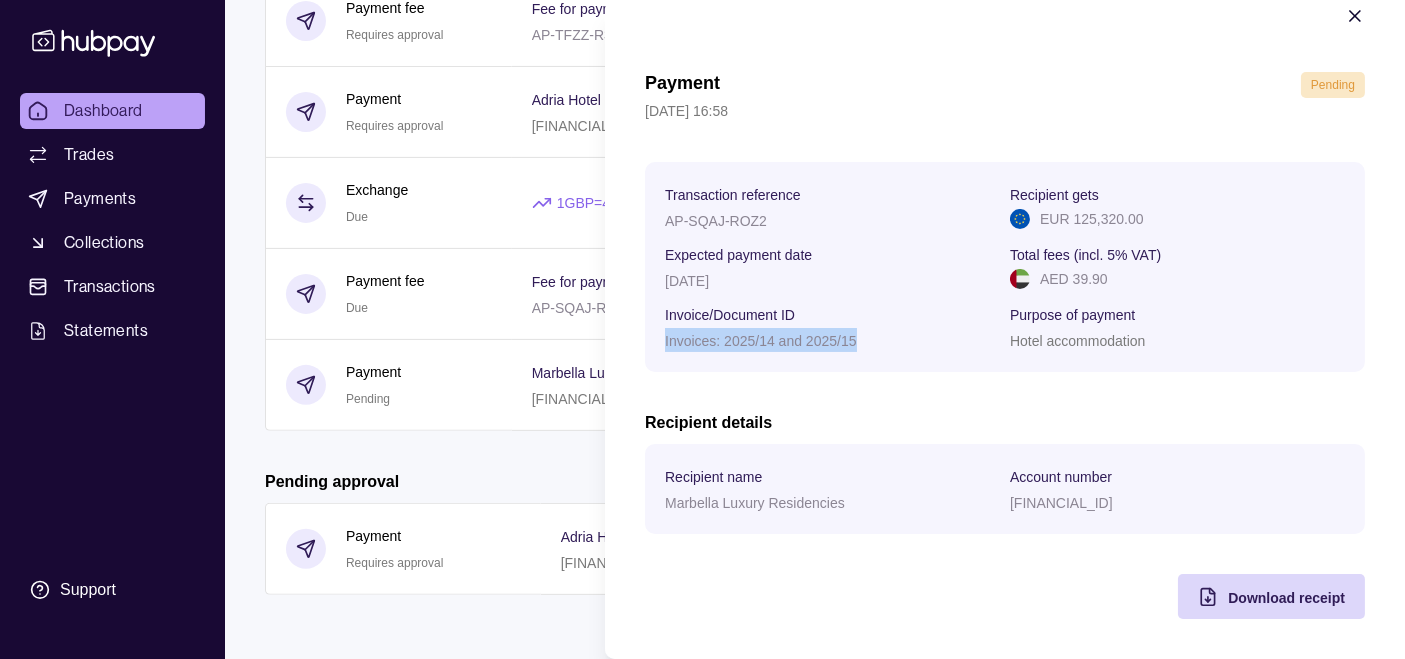 click on "Invoices: 2025/14 and 2025/15" at bounding box center [761, 341] 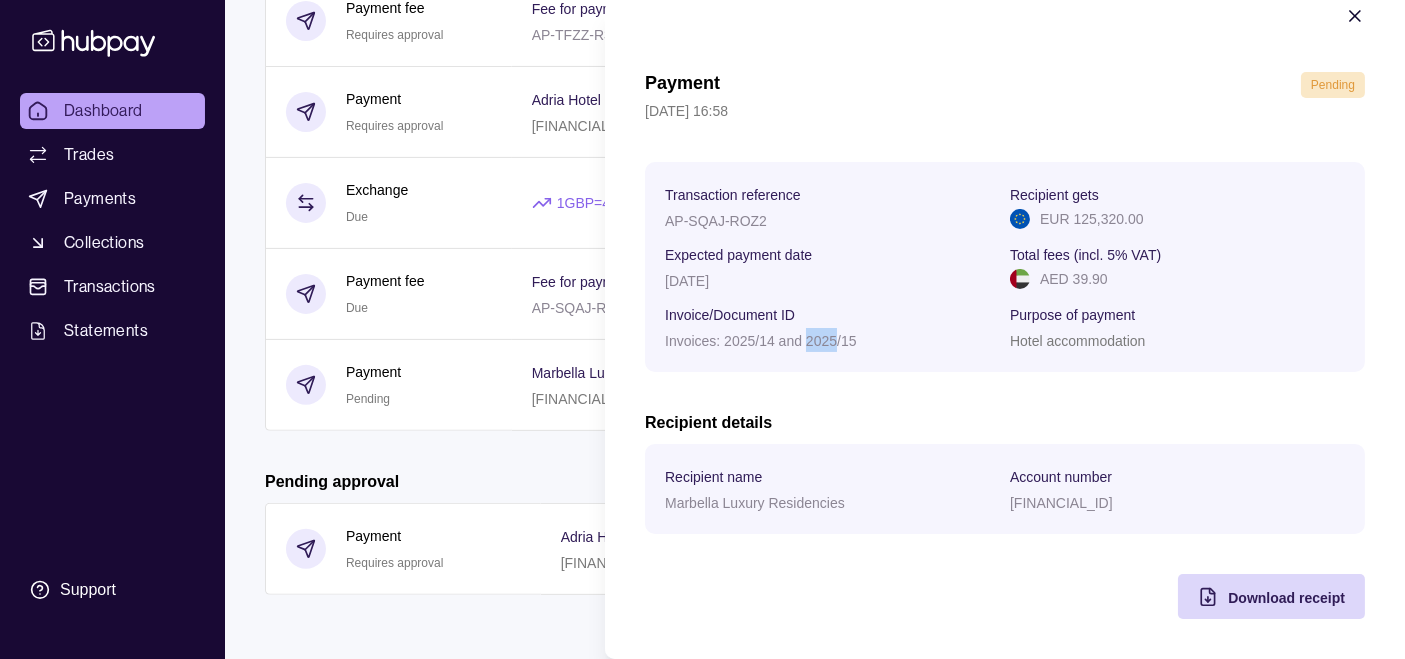 click on "Invoices: 2025/14 and 2025/15" at bounding box center [761, 341] 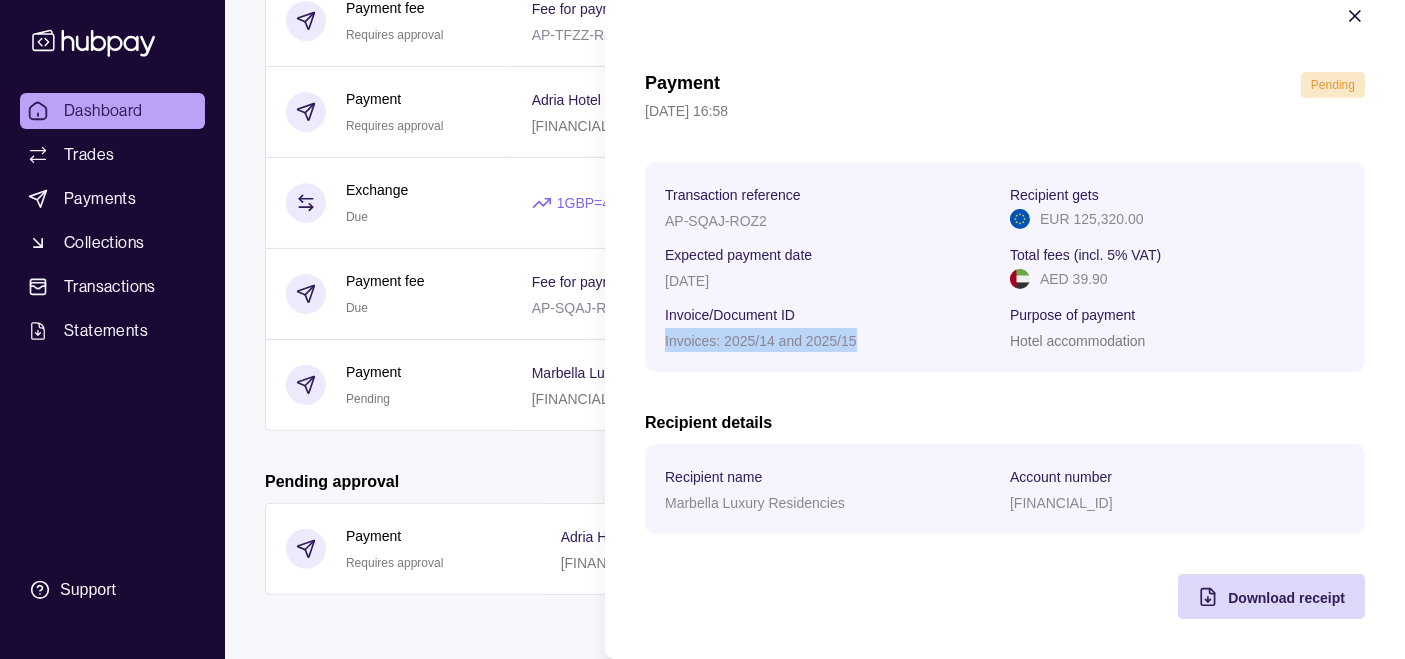 click on "Invoices: 2025/14 and 2025/15" at bounding box center (761, 341) 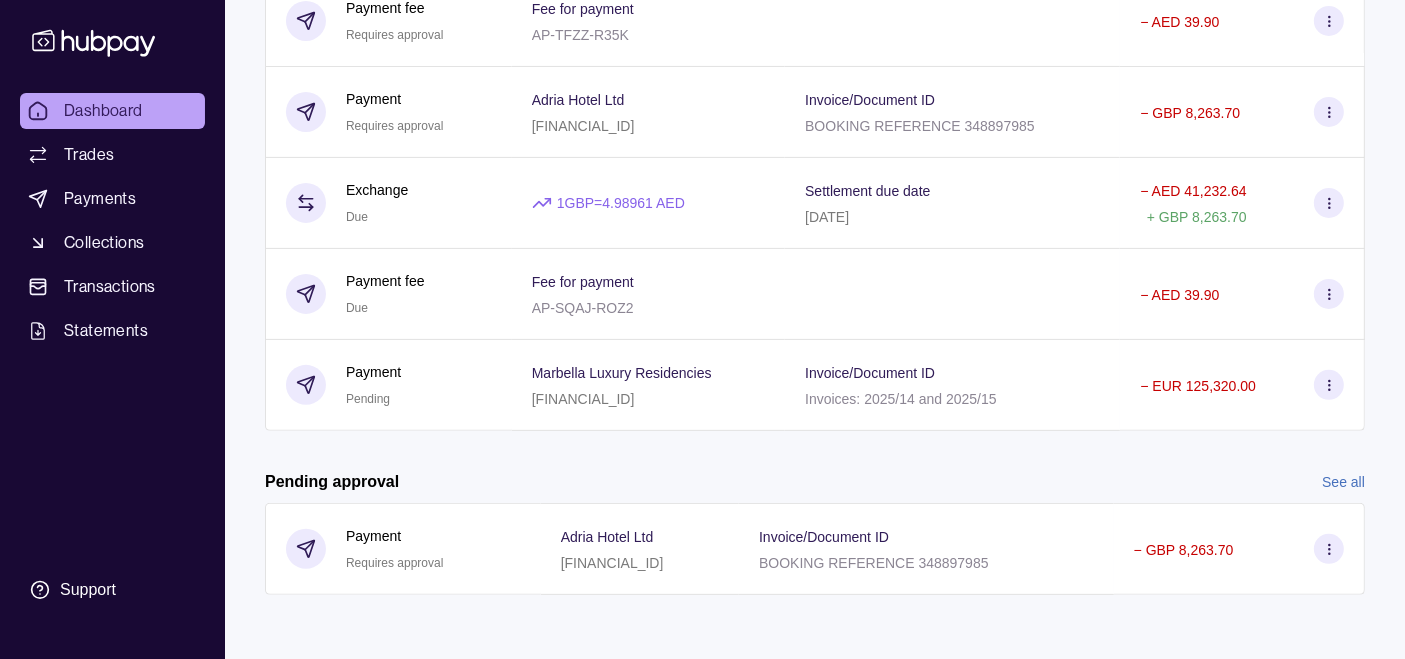 click on "Dashboard Trades Payments Collections Transactions Statements Support F Hello,  [PERSON_NAME] [PERSON_NAME] Holidays LLC Account Terms and conditions Privacy policy Sign out Dashboard Add funds AED 174,494.34                                                                                                               Due AED 507,510.09 Incoming AED 0.00 Outgoing AED 681,924.63 CHF 0.00                                                                                                               Due CHF 0.00 Incoming CHF 0.00 Outgoing CHF 0.00 EUR 0.00                                                                                                               Due EUR 0.00 Incoming EUR 148,504.00 Outgoing EUR 148,504.00 GBP 0.00" at bounding box center [702, 27] 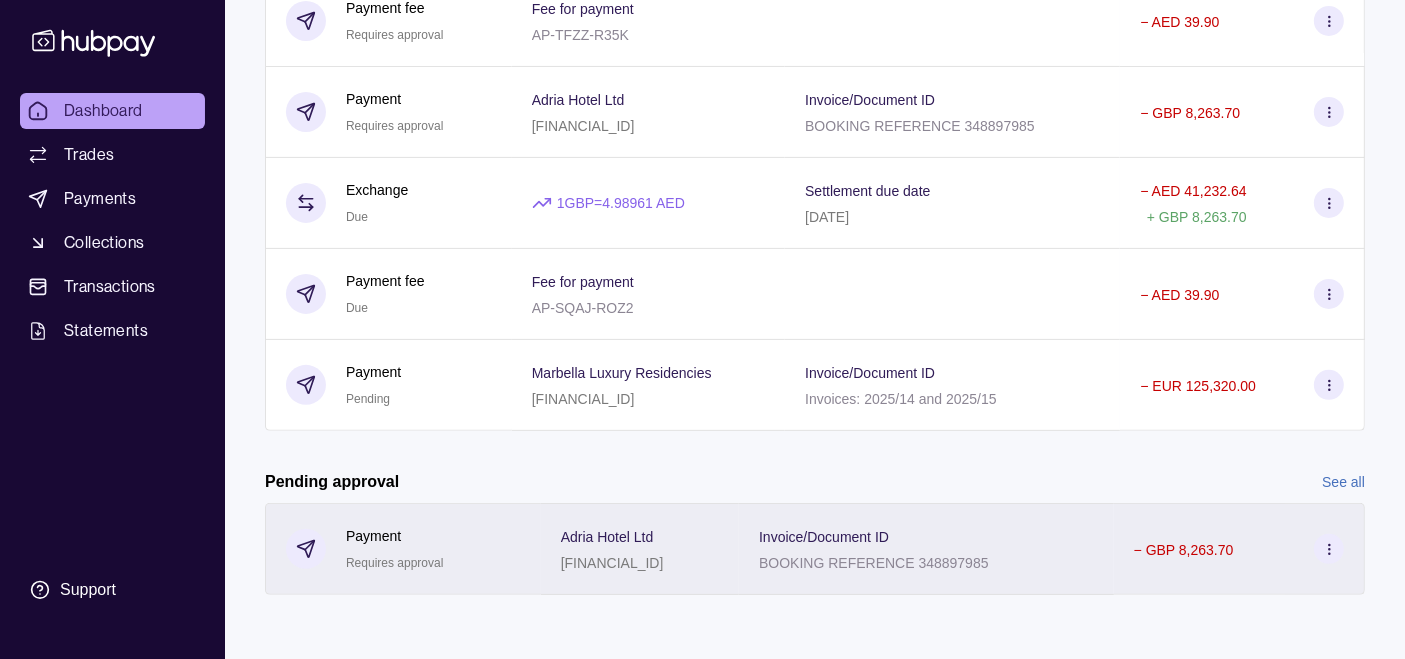 click on "Invoice/Document ID" at bounding box center [824, 537] 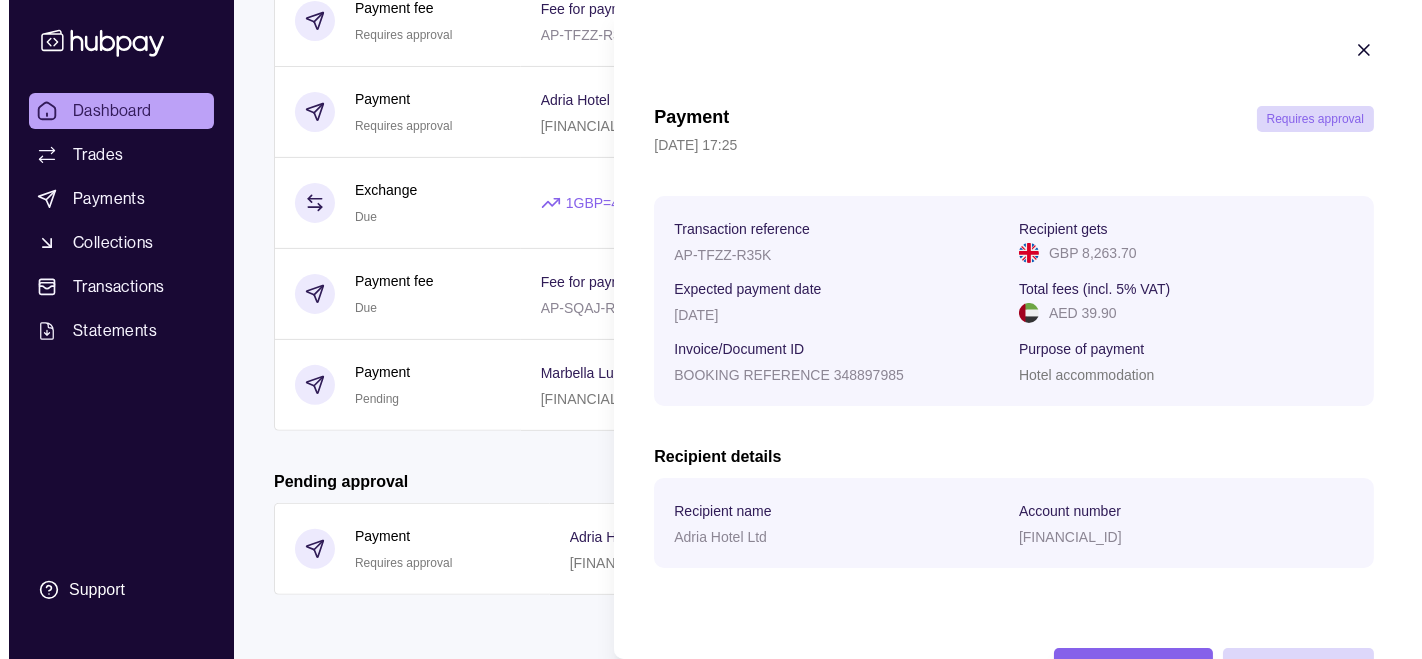 scroll, scrollTop: 75, scrollLeft: 0, axis: vertical 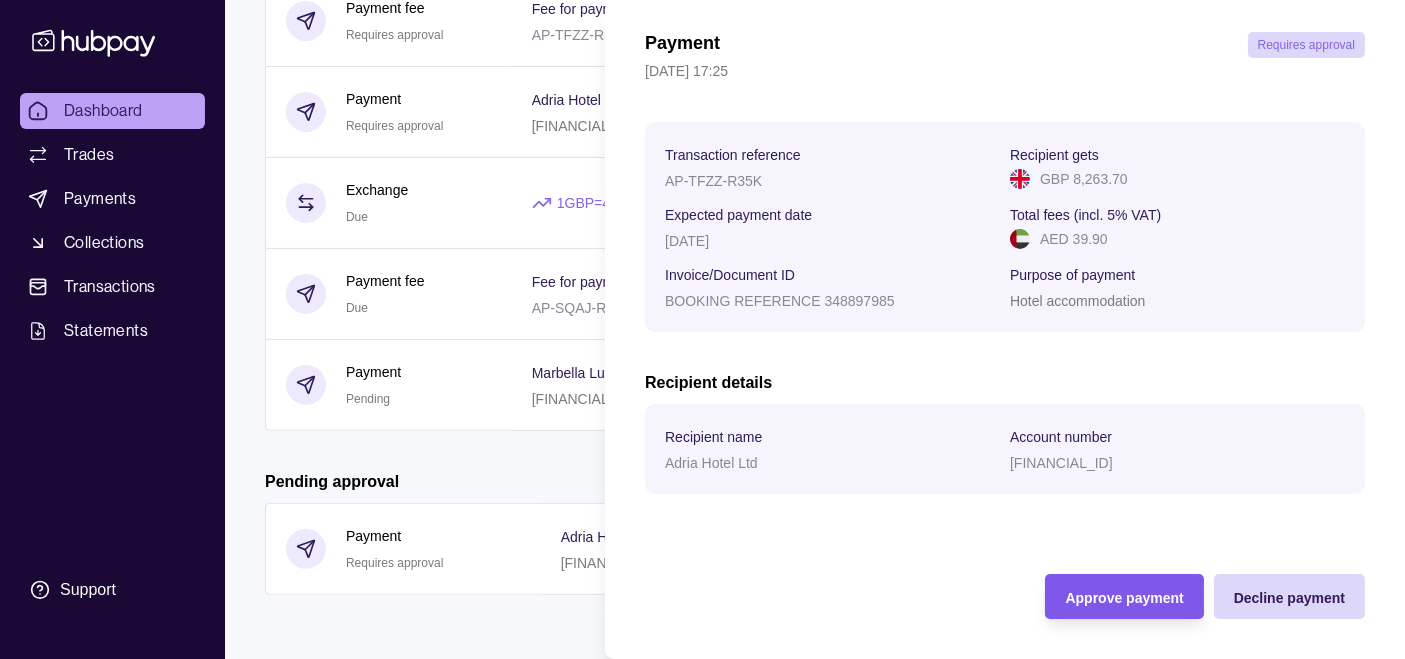 click on "Approve payment" at bounding box center (1124, 598) 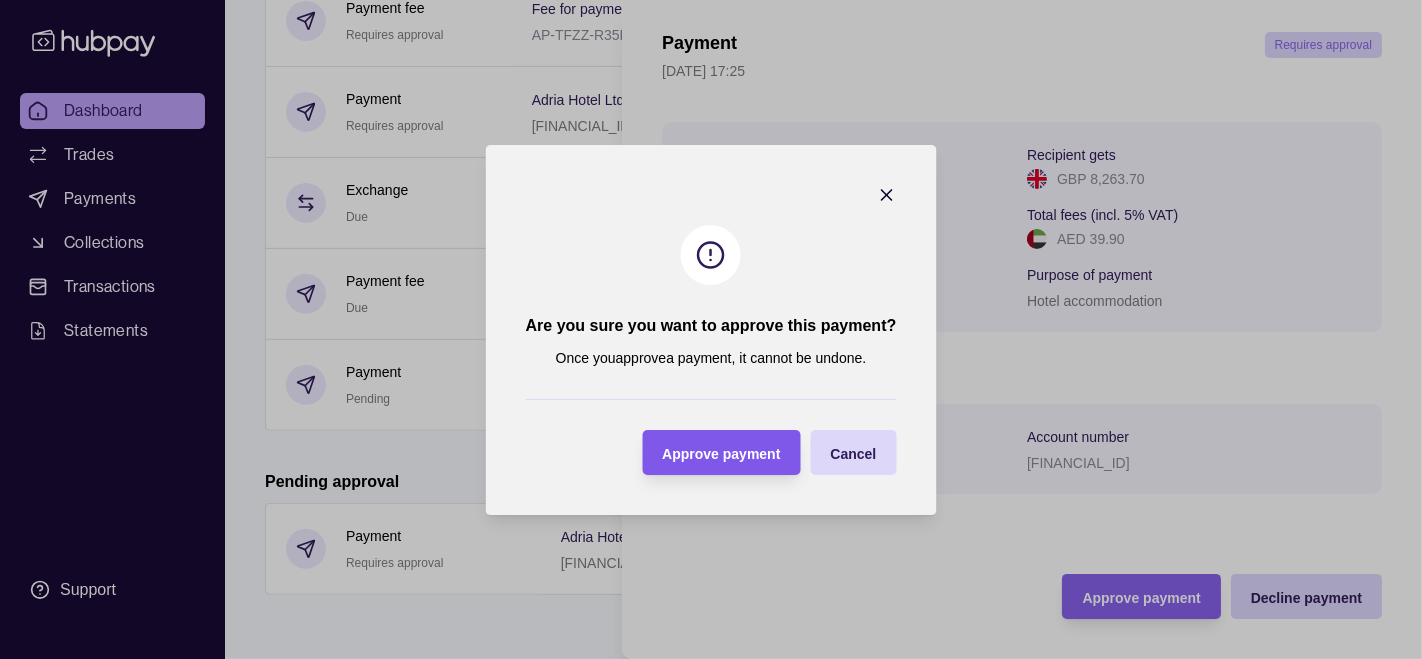 click on "Approve payment" at bounding box center [721, 453] 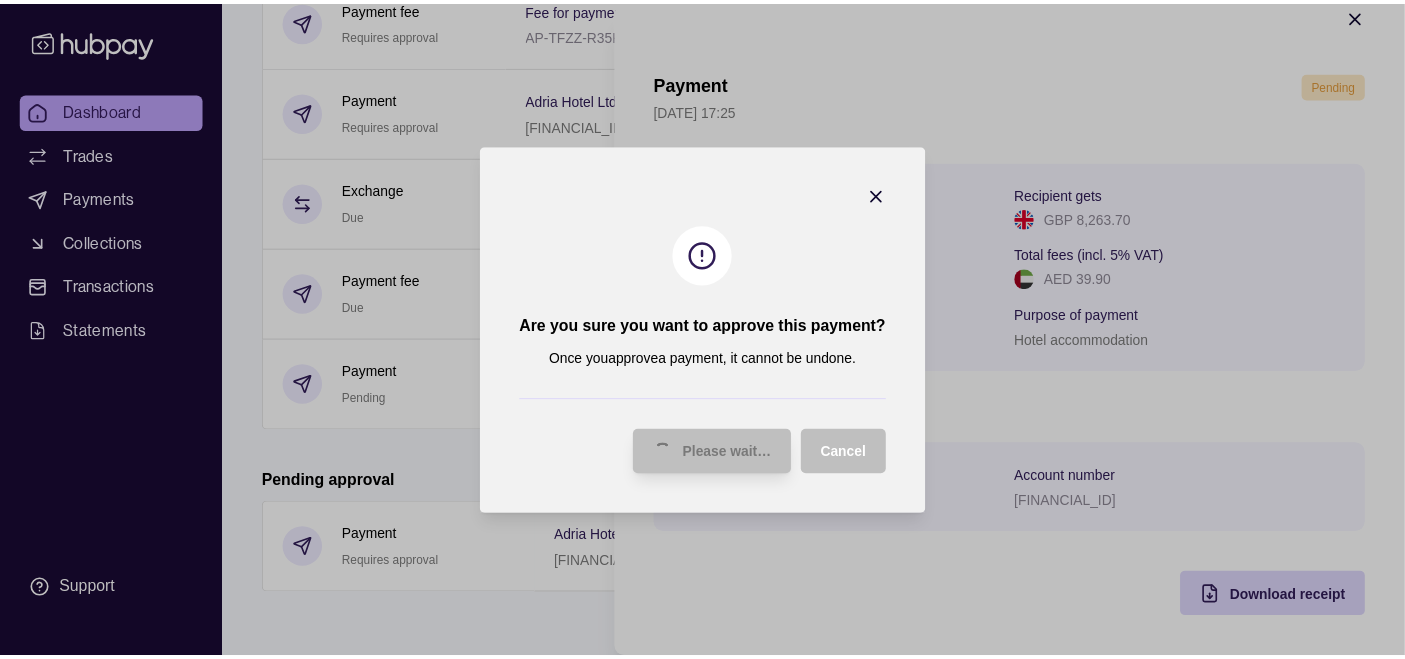 scroll, scrollTop: 35, scrollLeft: 0, axis: vertical 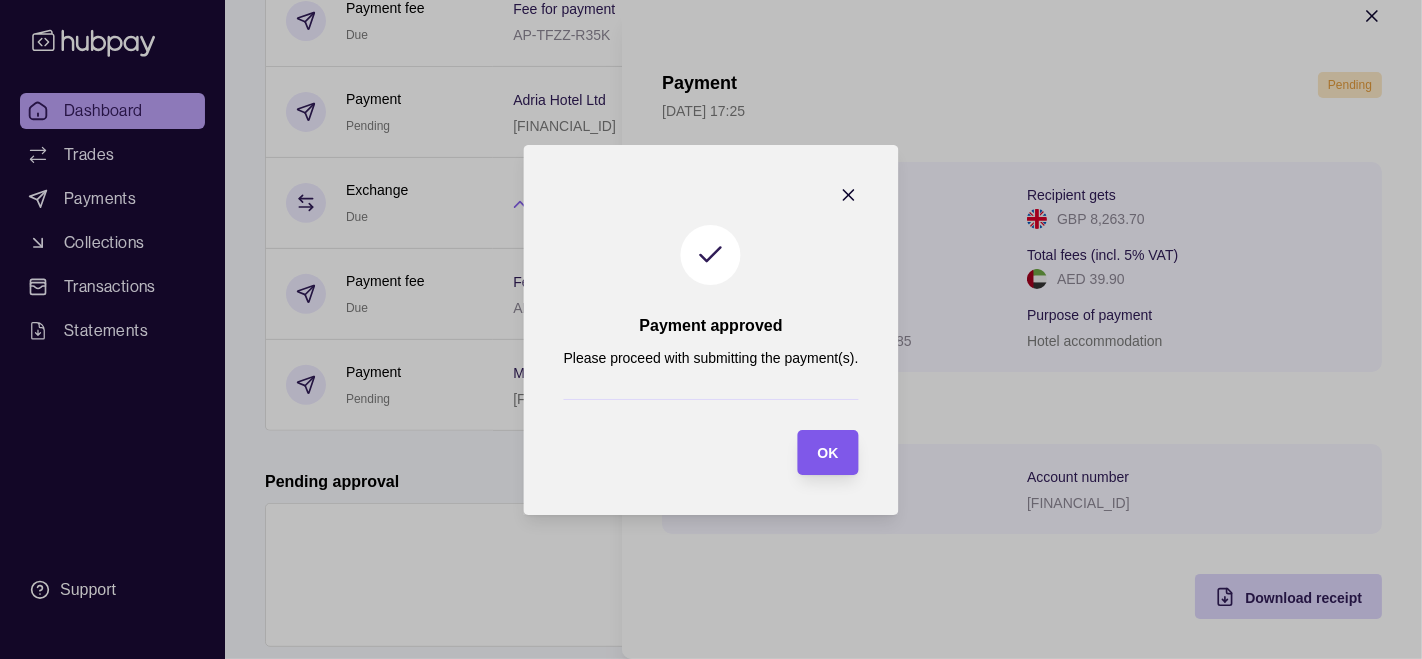 click on "OK" at bounding box center (812, 452) 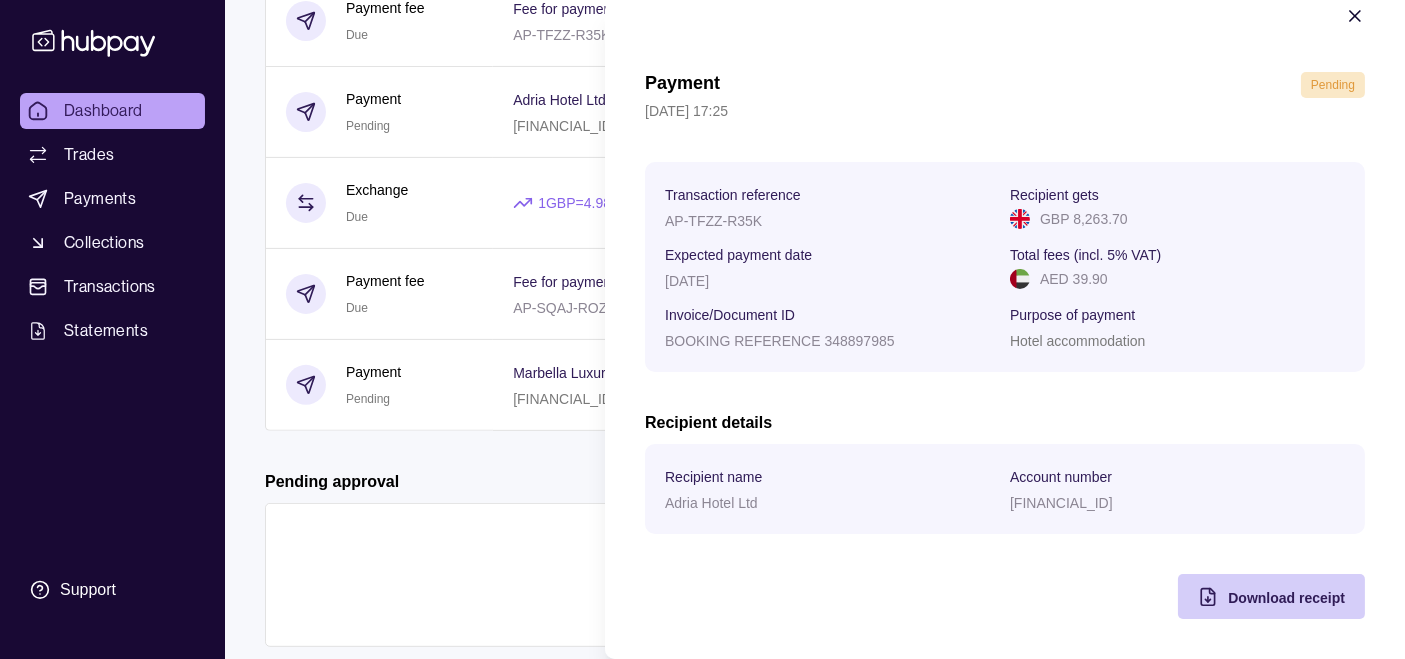 click on "Download receipt" at bounding box center [1286, 597] 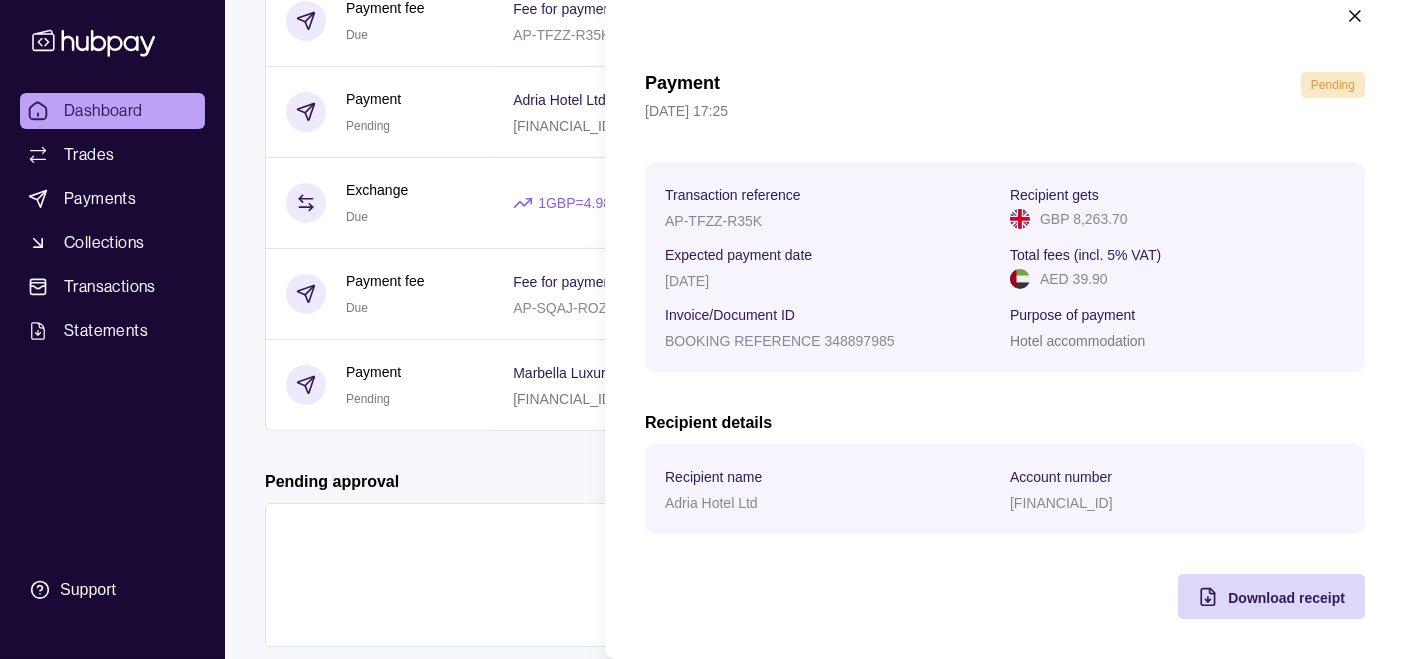 click on "BOOKING REFERENCE 348897985" at bounding box center (780, 341) 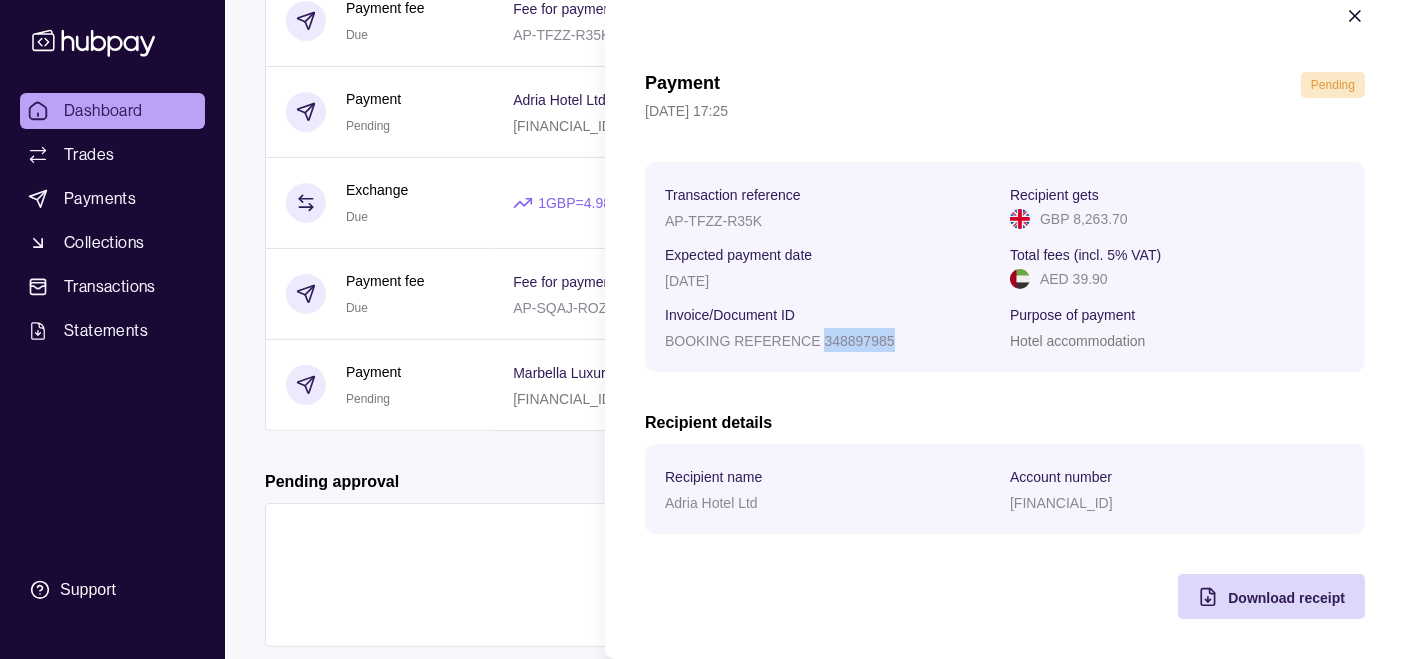 click on "BOOKING REFERENCE 348897985" at bounding box center [780, 341] 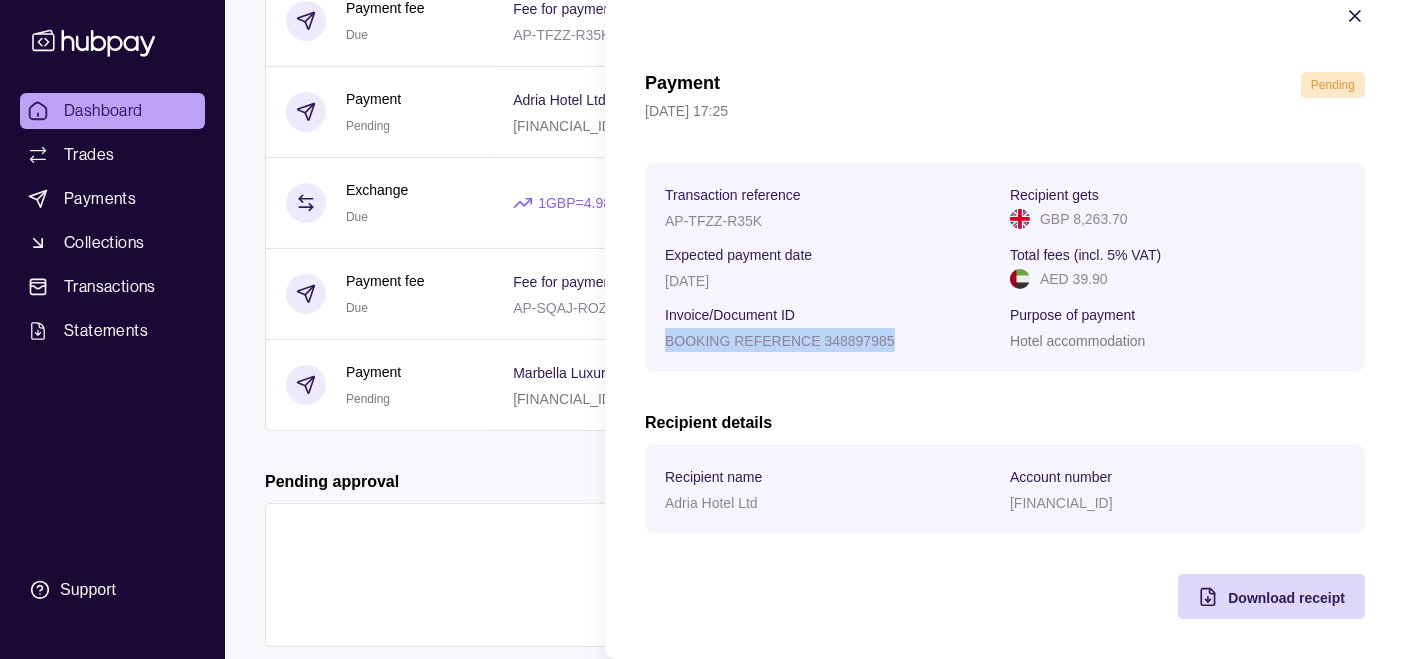 click on "BOOKING REFERENCE 348897985" at bounding box center [780, 341] 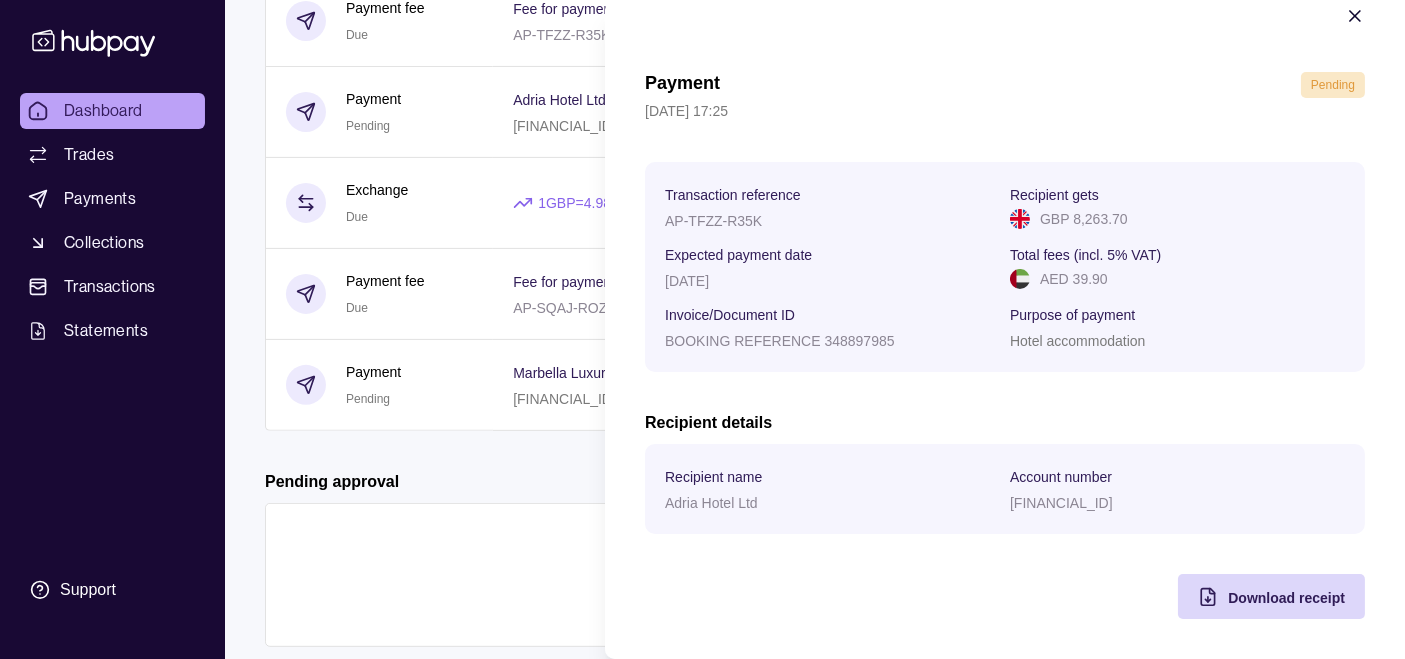 click on "Dashboard Trades Payments Collections Transactions Statements Support F Hello,  [PERSON_NAME] [PERSON_NAME] Holidays LLC Account Terms and conditions Privacy policy Sign out Dashboard Add funds AED 174,494.34                                                                                                               Due AED 507,549.99 Incoming AED 0.00 Outgoing AED 681,924.63 CHF 0.00                                                                                                               Due CHF 0.00 Incoming CHF 0.00 Outgoing CHF 0.00 EUR 0.00                                                                                                               Due EUR 0.00 Incoming EUR 148,504.00 Outgoing EUR 148,504.00 GBP 0.00" at bounding box center [702, 53] 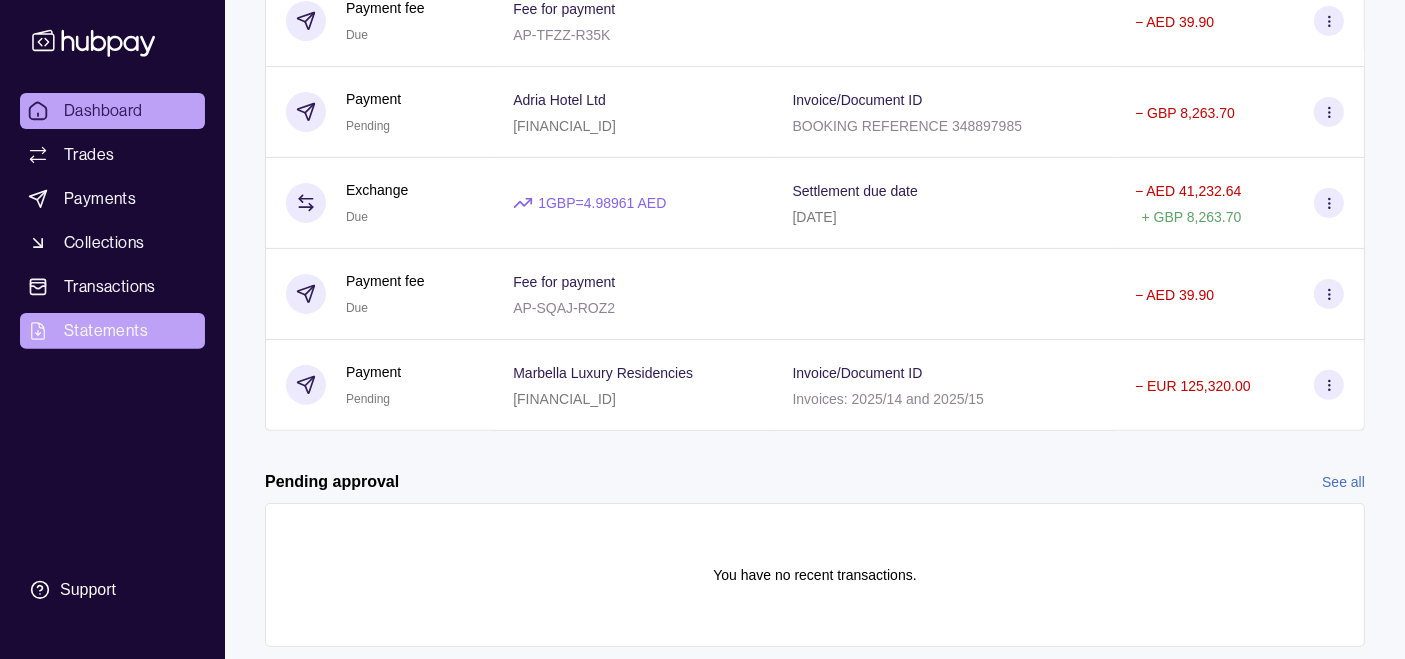 click on "Statements" at bounding box center (106, 331) 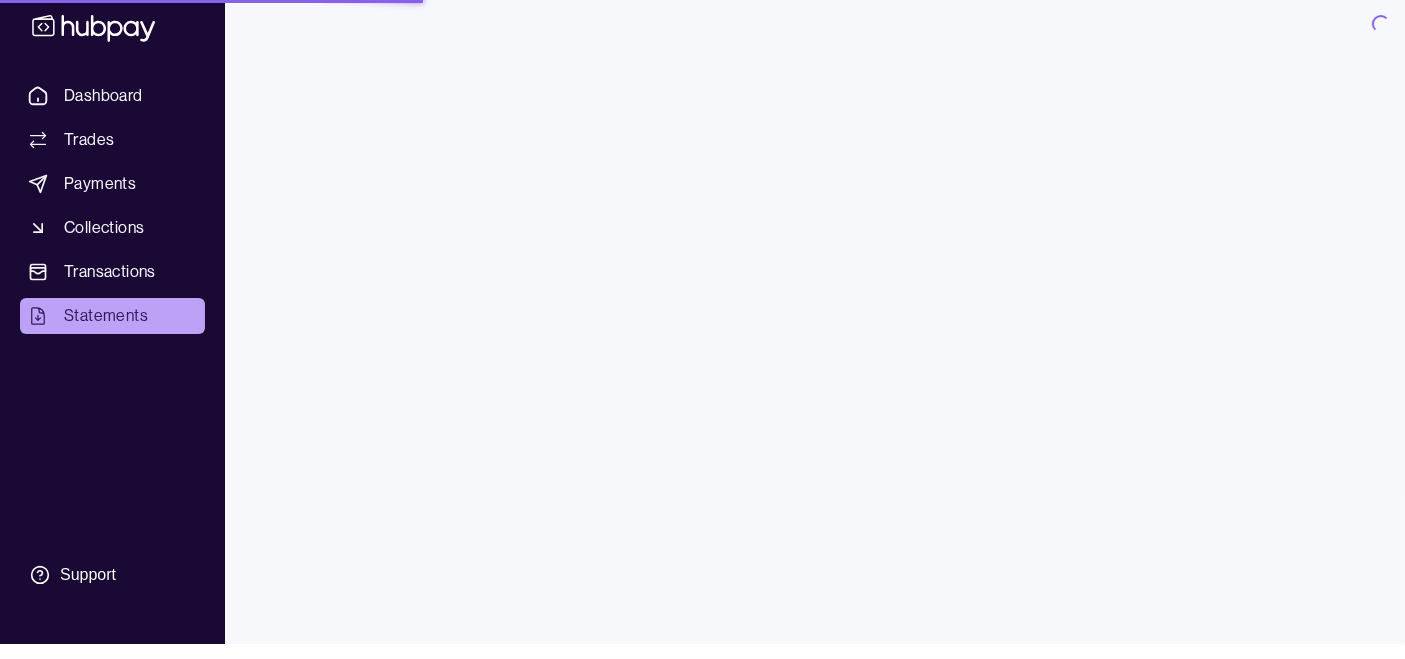 scroll, scrollTop: 0, scrollLeft: 0, axis: both 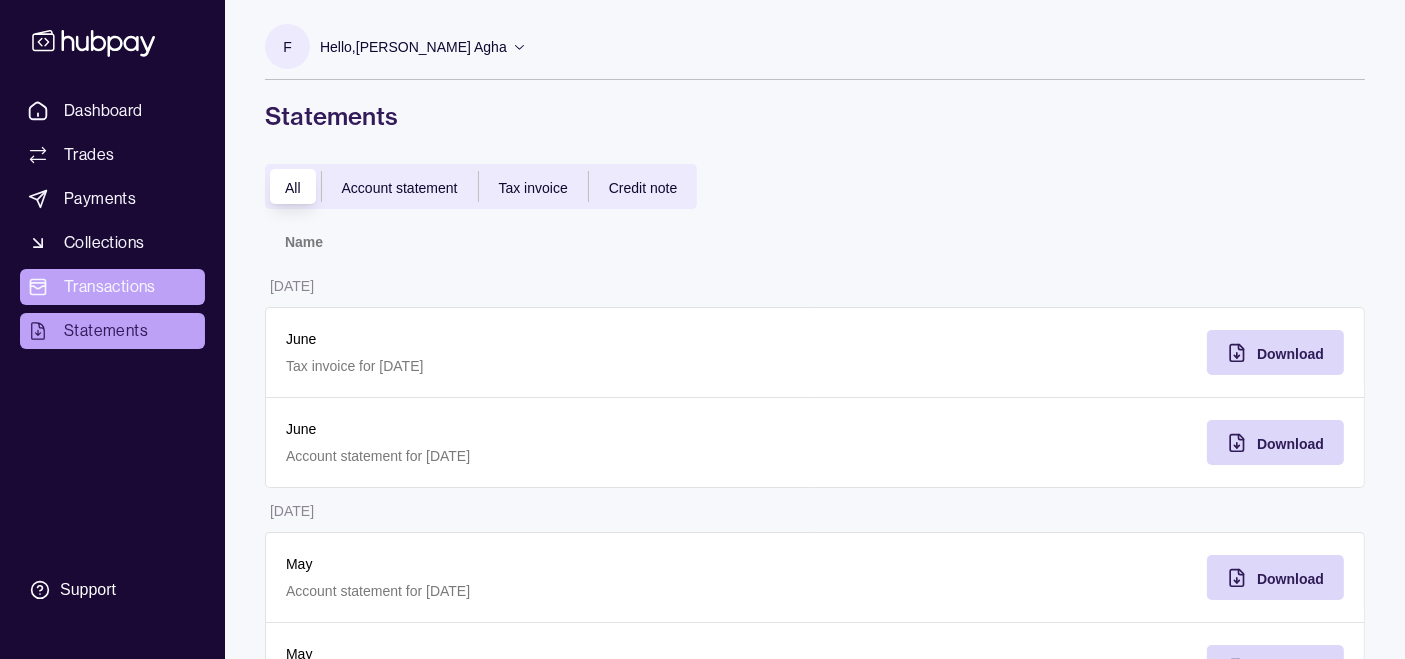 click on "Transactions" at bounding box center (110, 287) 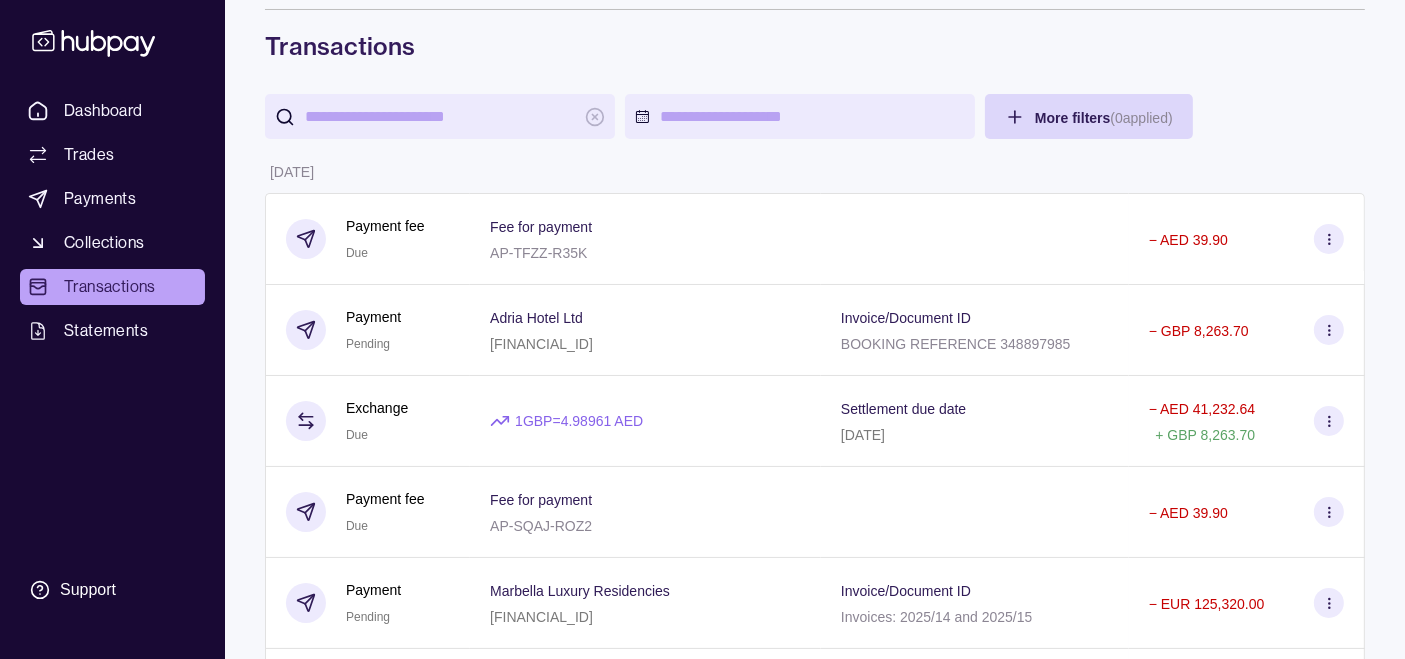 scroll, scrollTop: 0, scrollLeft: 0, axis: both 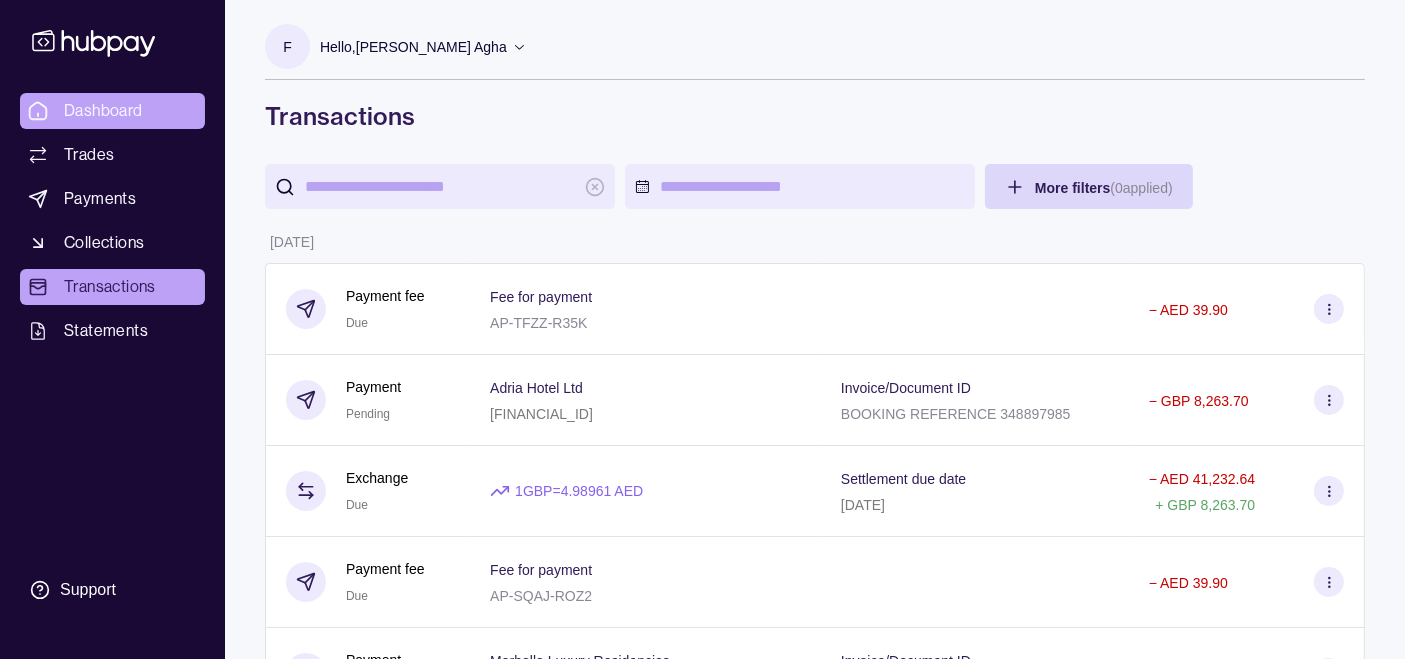 click on "Dashboard" at bounding box center [103, 111] 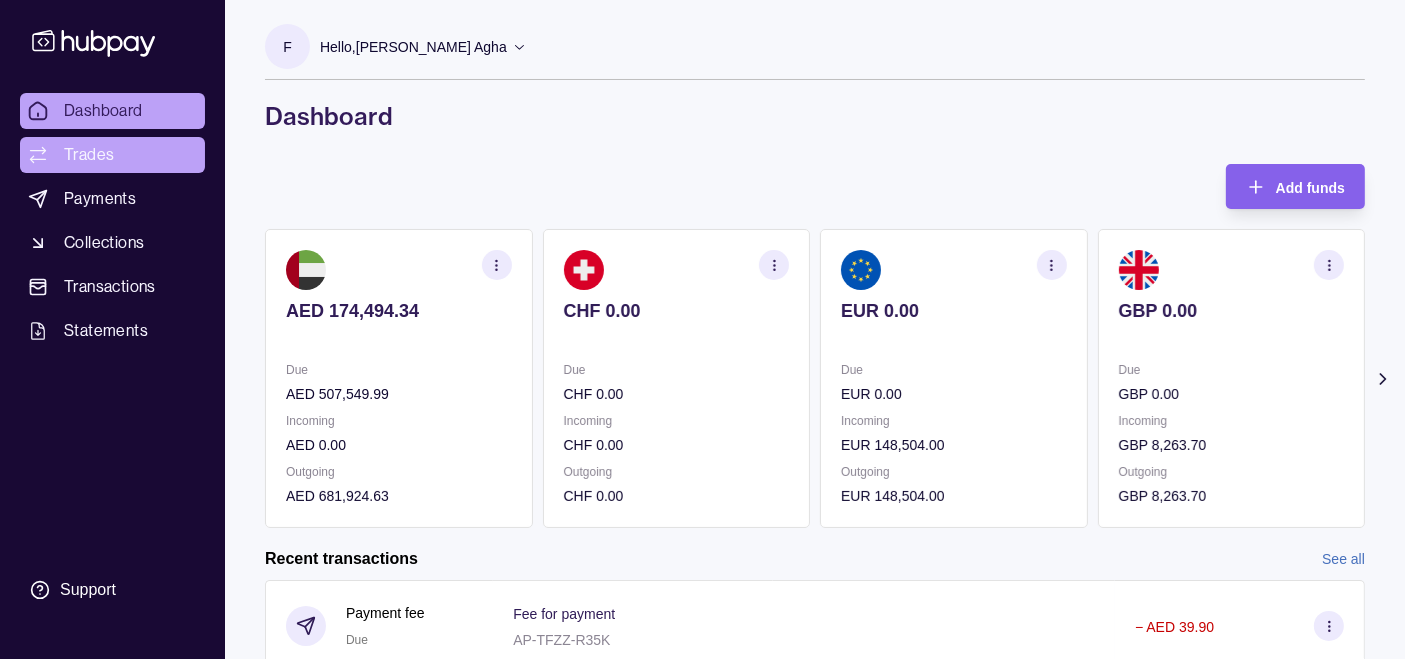 click on "Trades" at bounding box center [89, 155] 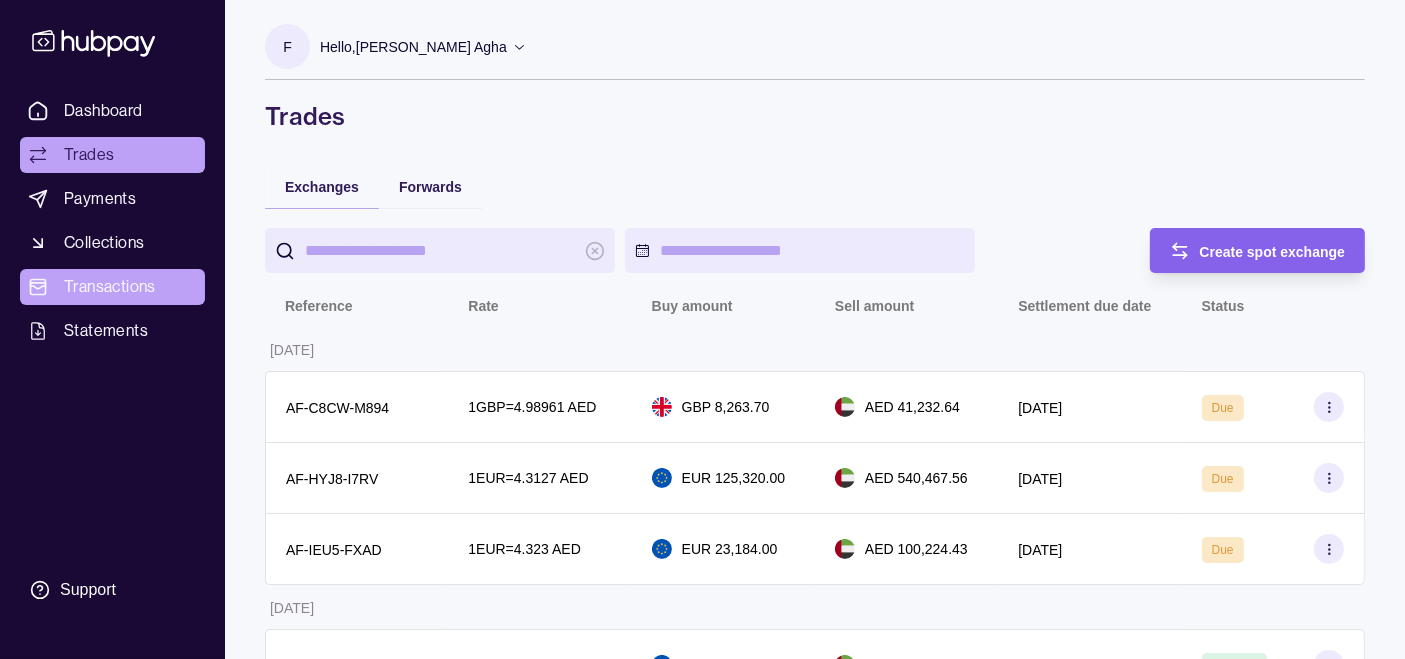 click on "Transactions" at bounding box center (110, 287) 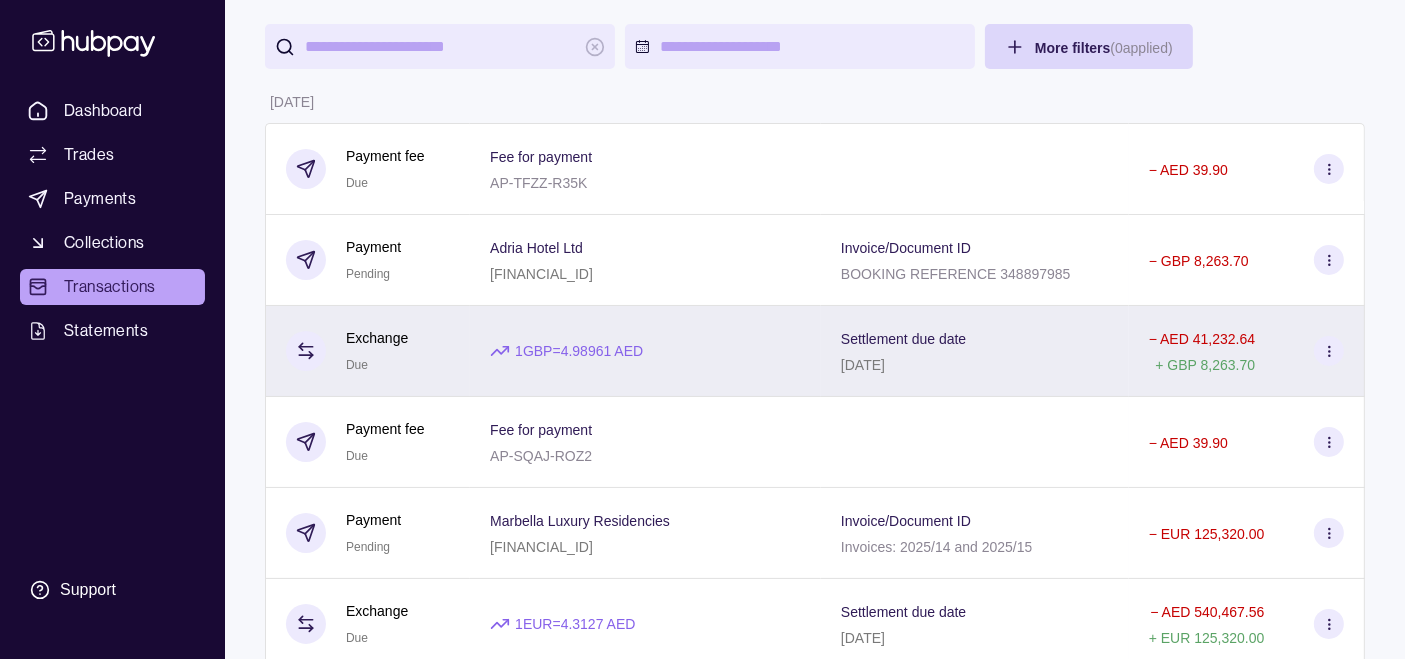 scroll, scrollTop: 111, scrollLeft: 0, axis: vertical 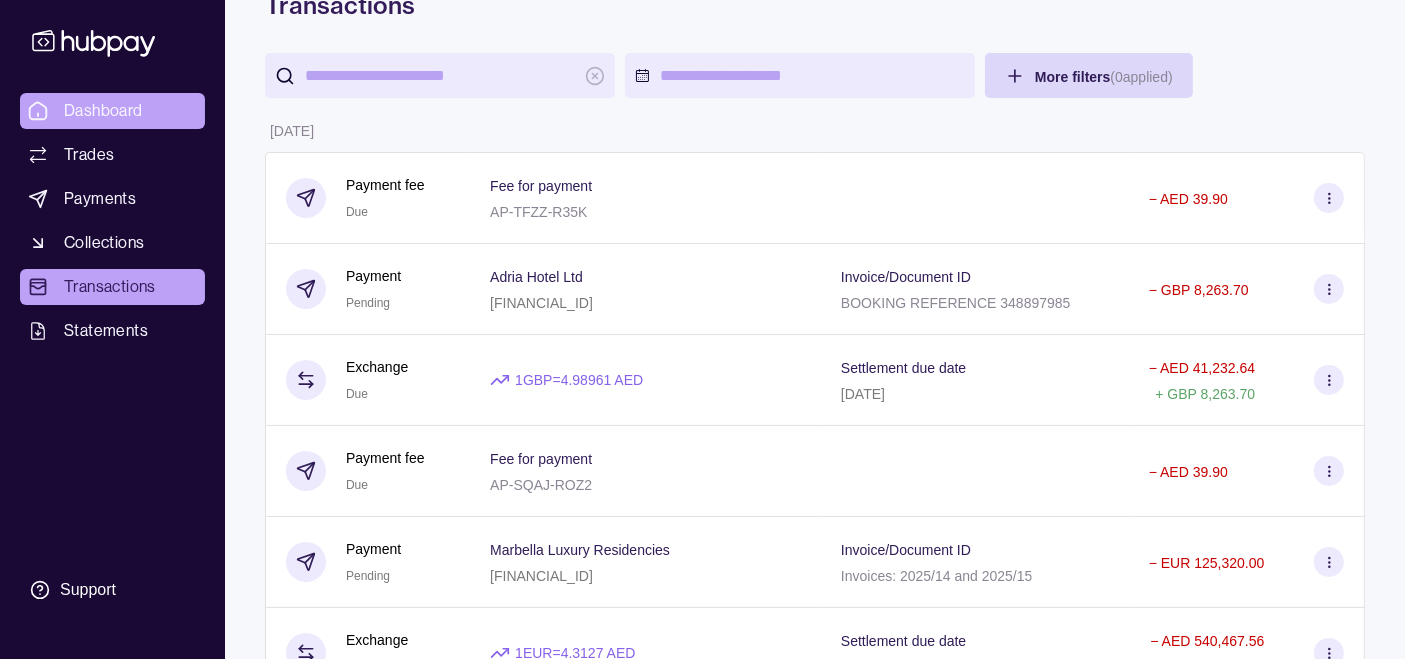 click on "Dashboard" at bounding box center (103, 111) 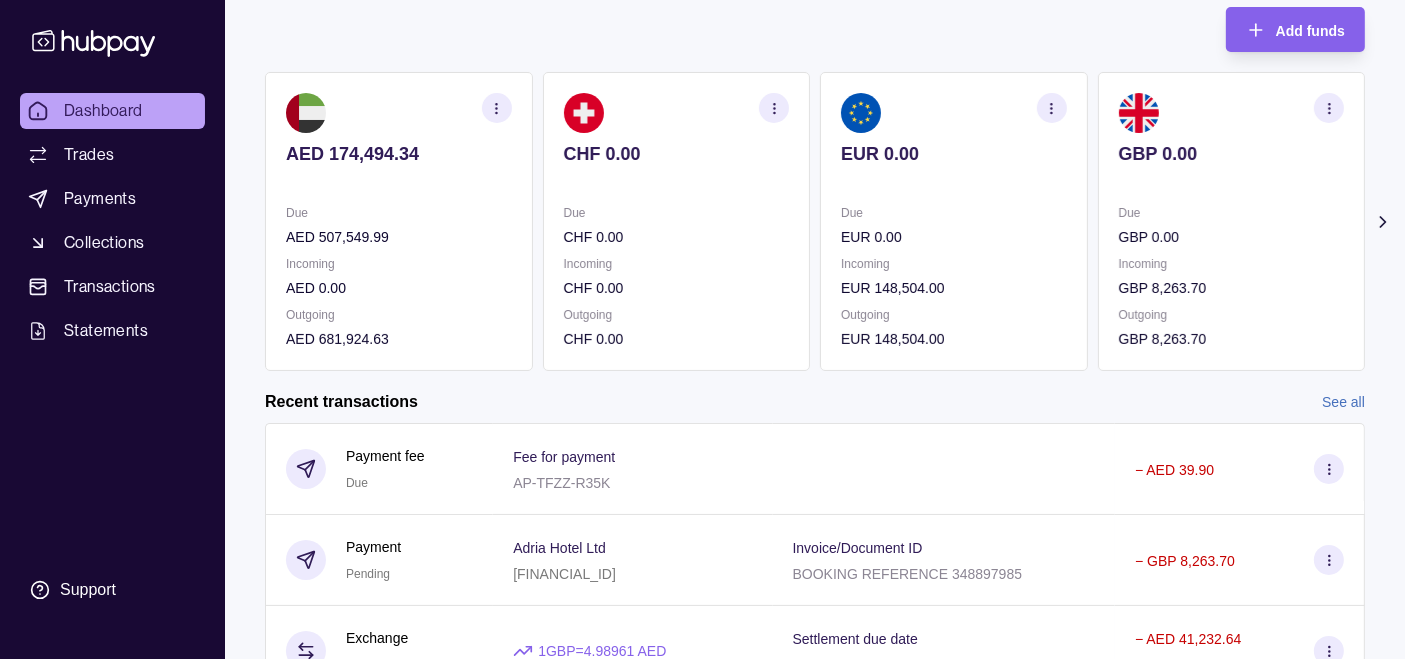 scroll, scrollTop: 100, scrollLeft: 0, axis: vertical 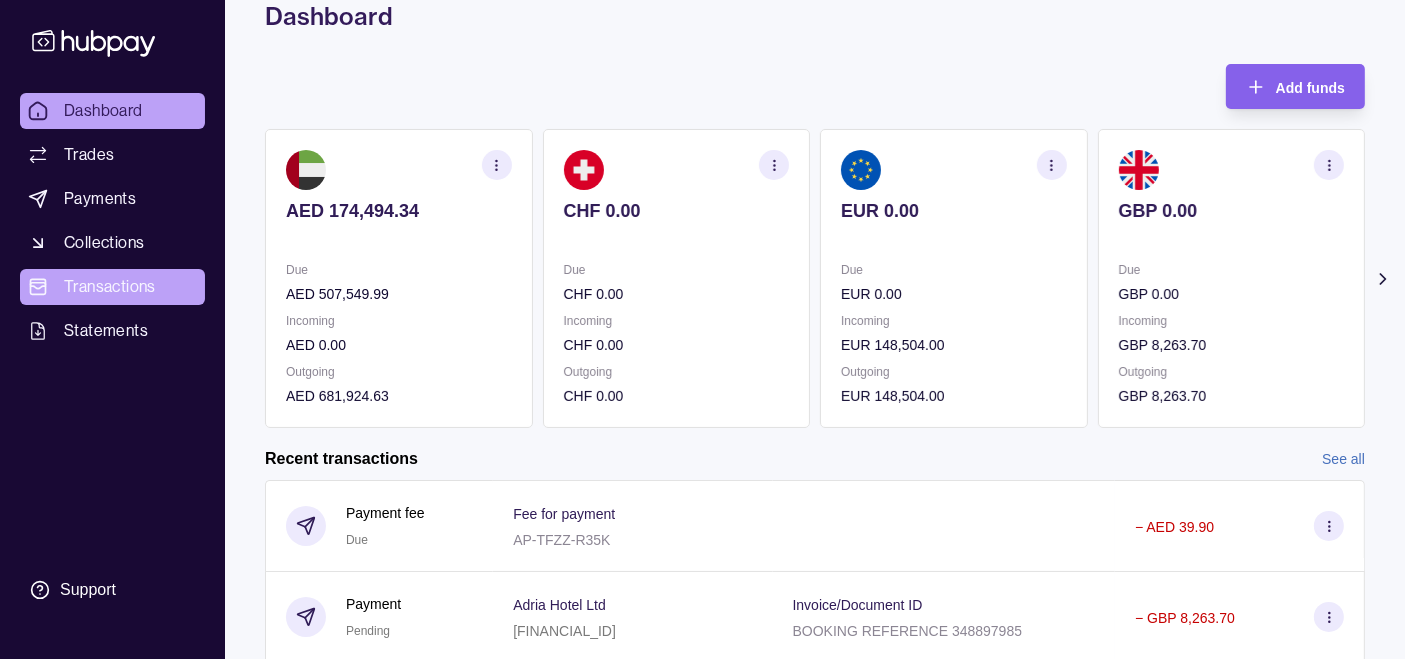 click on "Transactions" at bounding box center (110, 287) 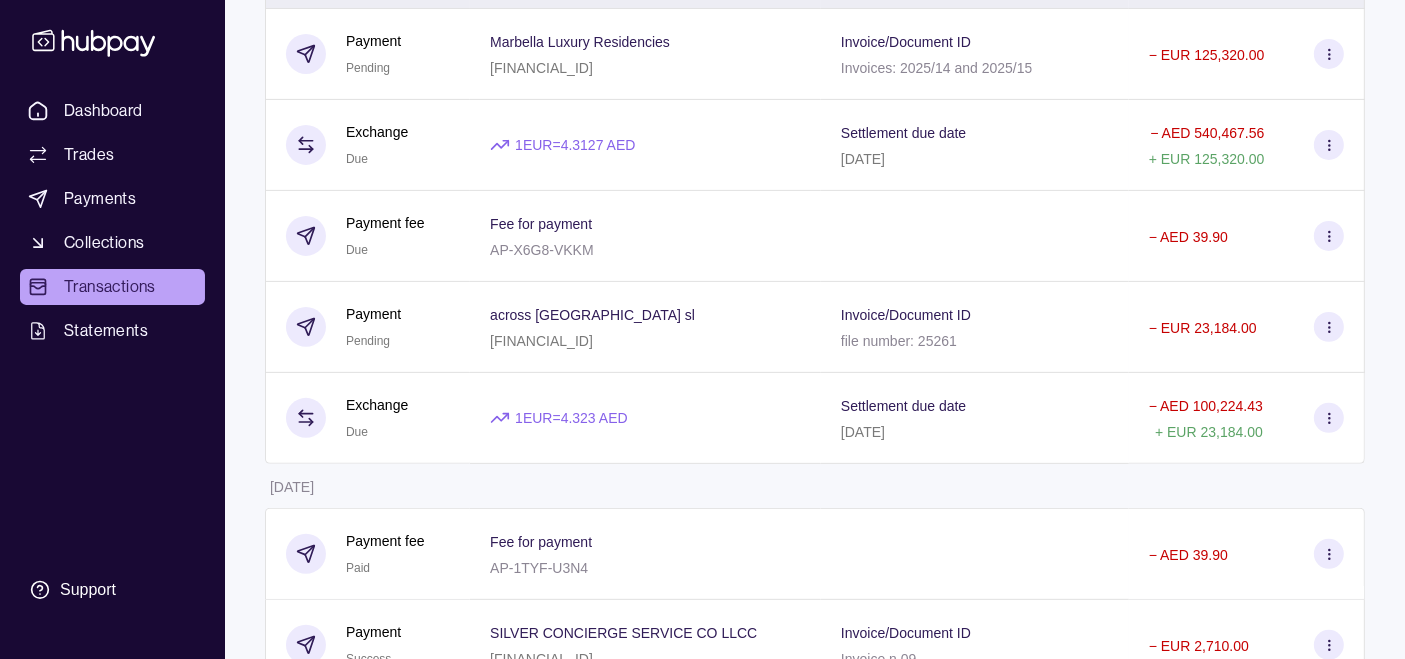 scroll, scrollTop: 666, scrollLeft: 0, axis: vertical 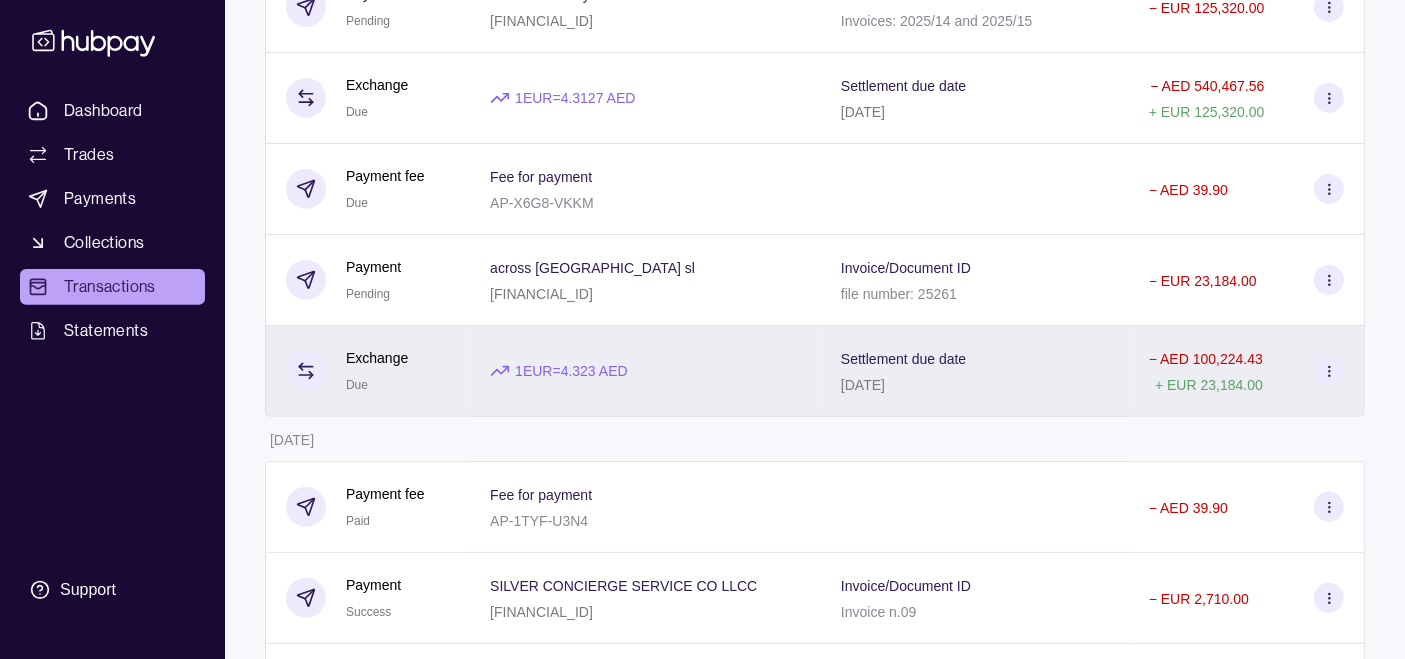click on "Settlement due date [DATE]" at bounding box center (975, 371) 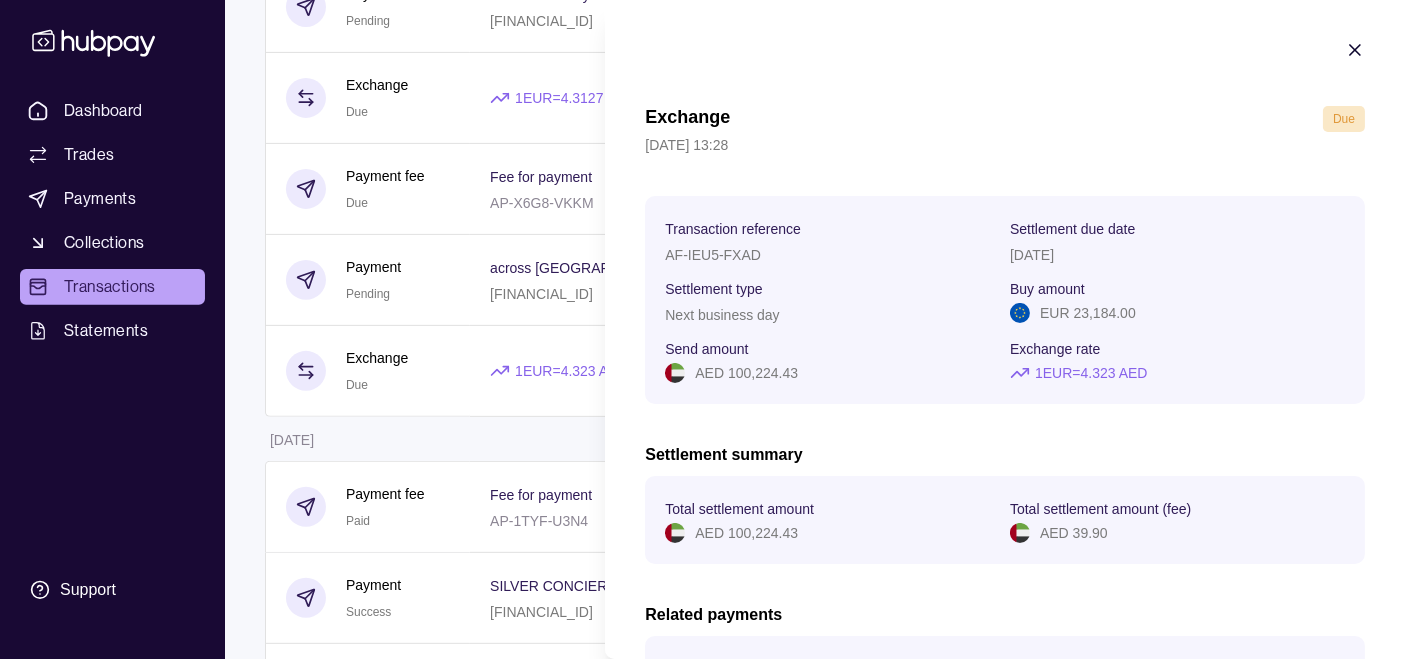 click at bounding box center (1355, 53) 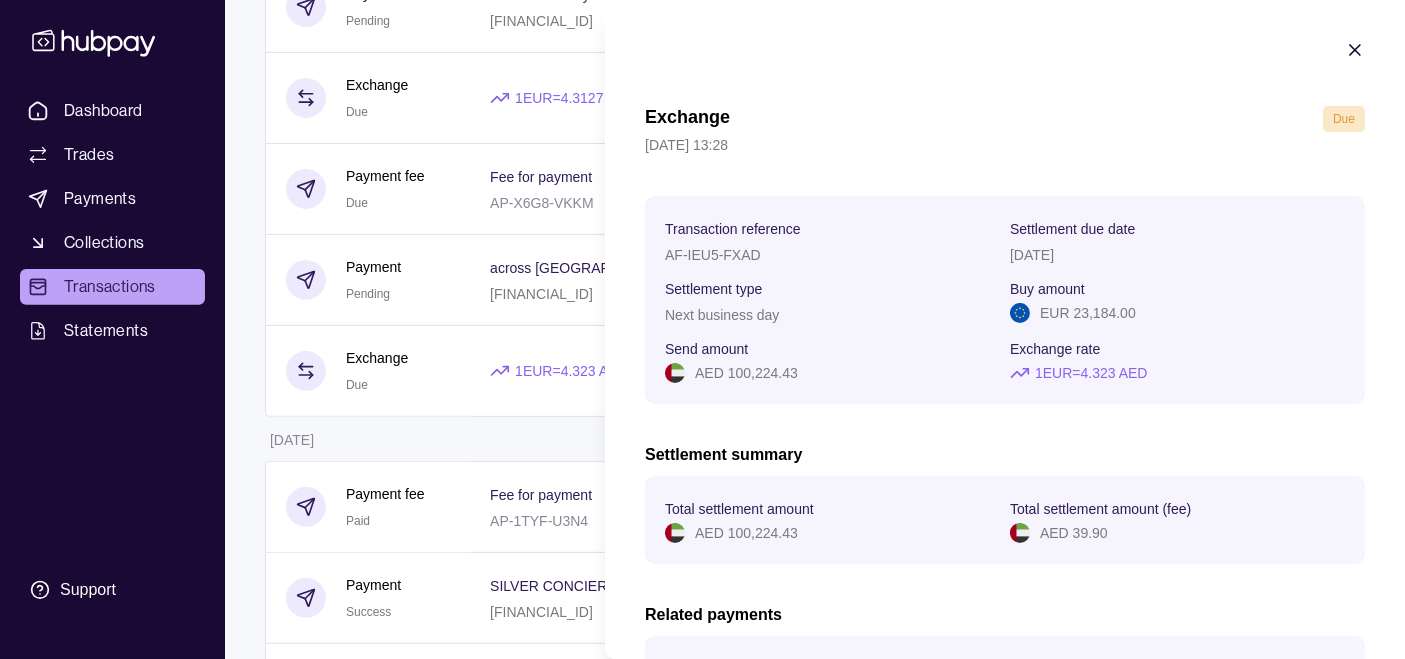 click 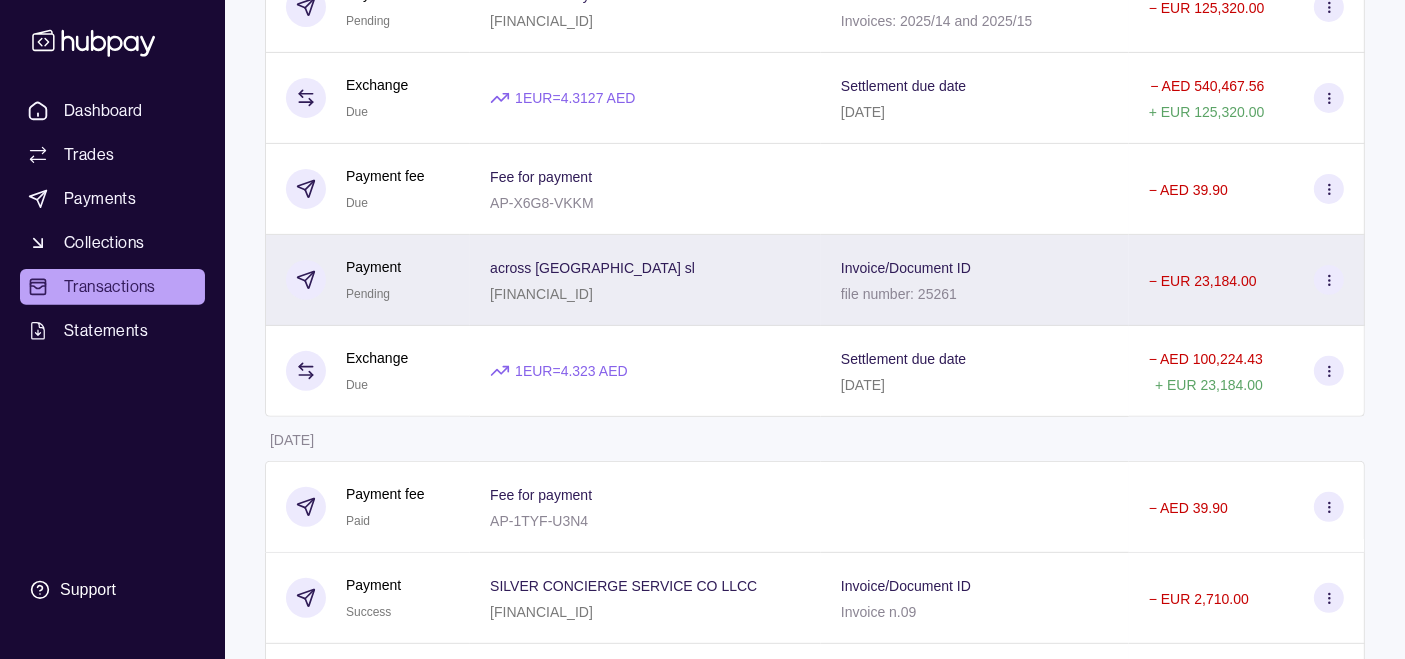 click on "across [GEOGRAPHIC_DATA] sl [FINANCIAL_ID]" at bounding box center (645, 280) 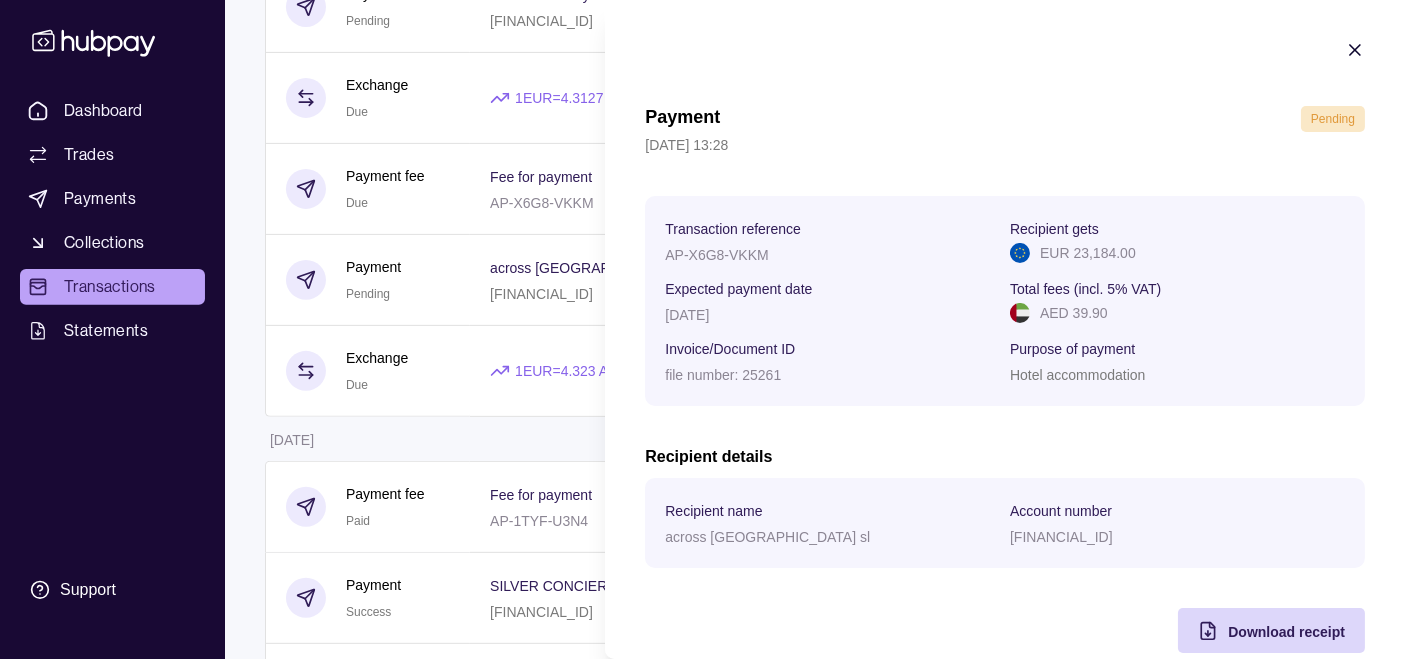 click 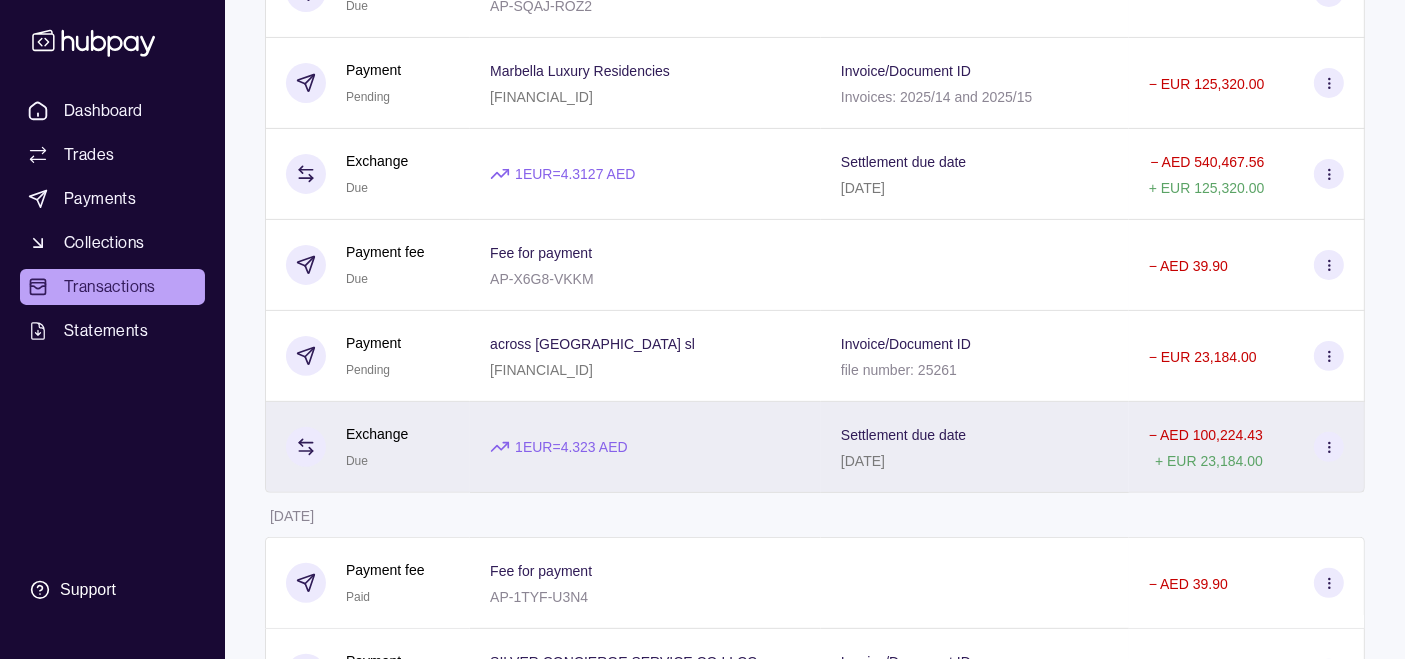 scroll, scrollTop: 444, scrollLeft: 0, axis: vertical 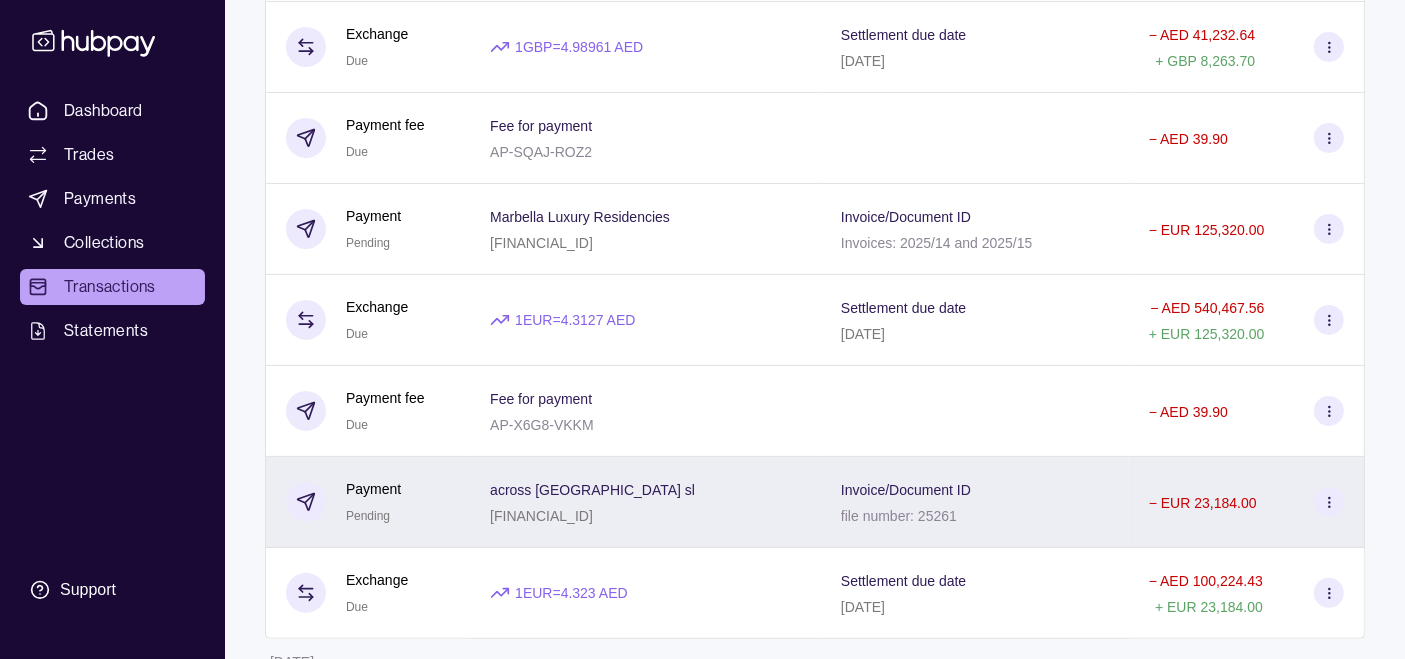 click on "across [GEOGRAPHIC_DATA] sl [FINANCIAL_ID]" at bounding box center (645, 502) 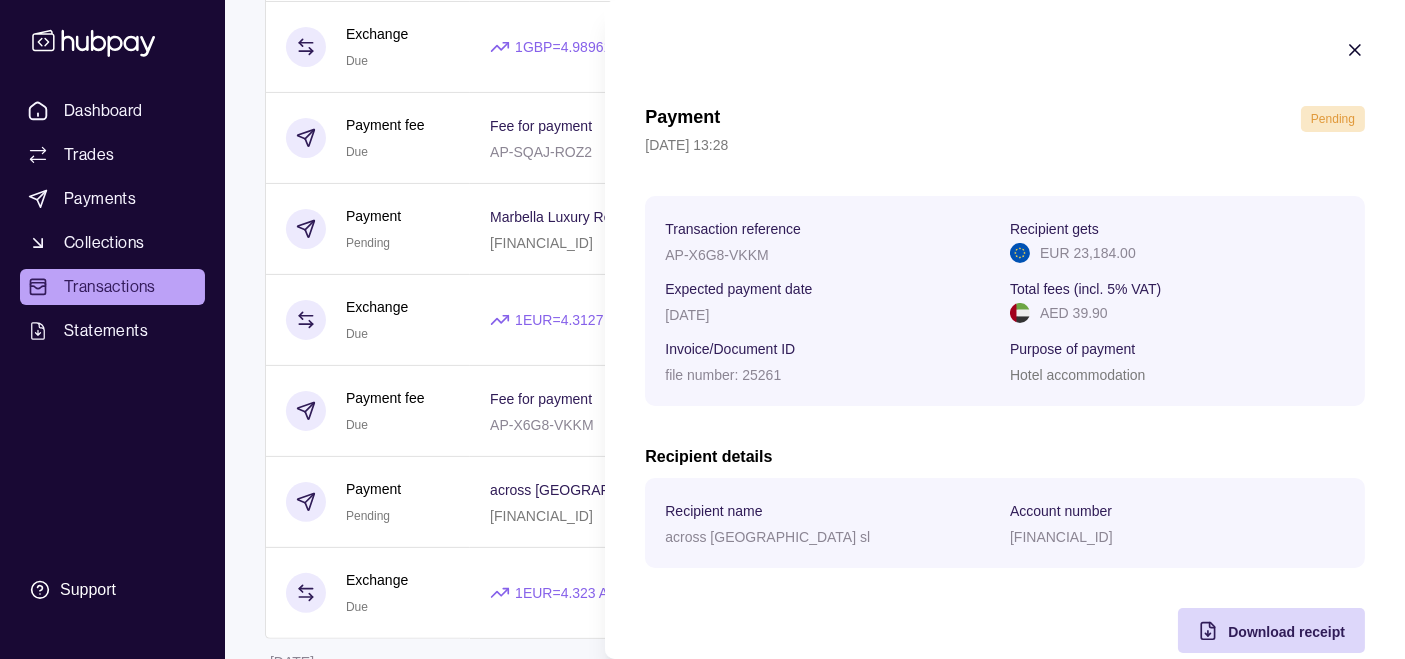 click 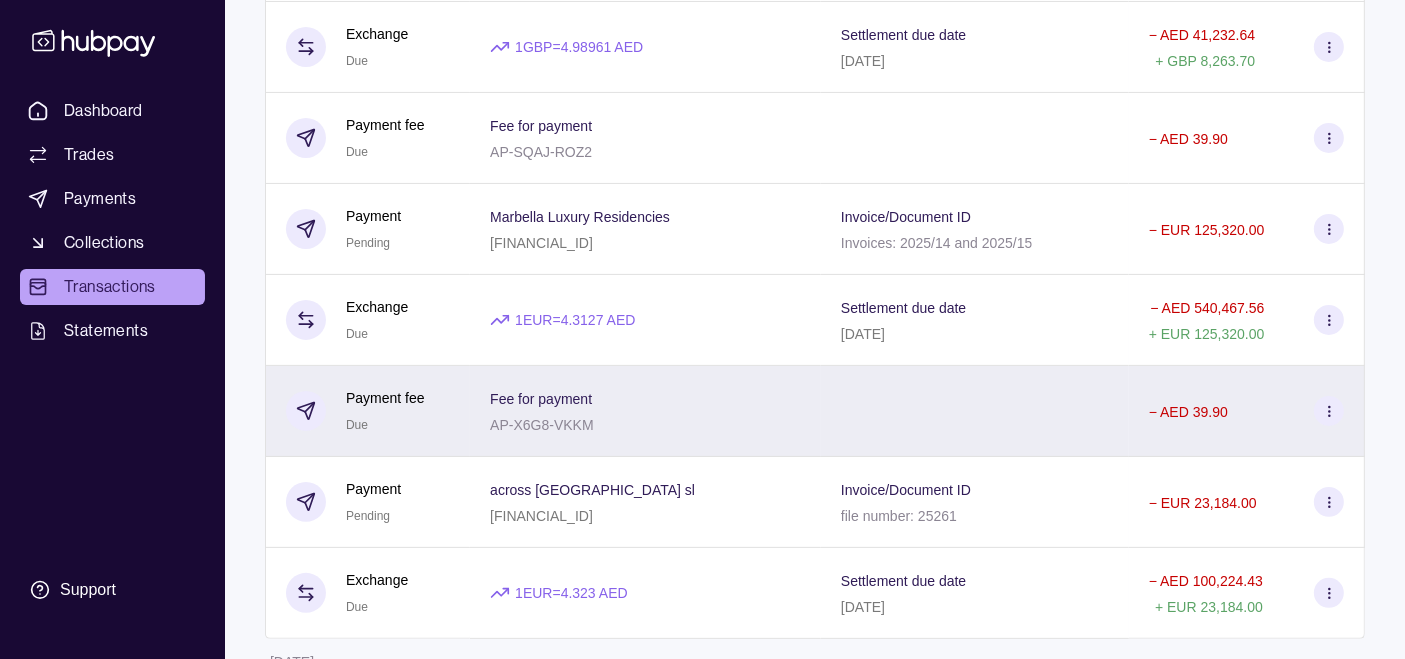click on "Fee for payment AP-X6G8-VKKM" at bounding box center (645, 411) 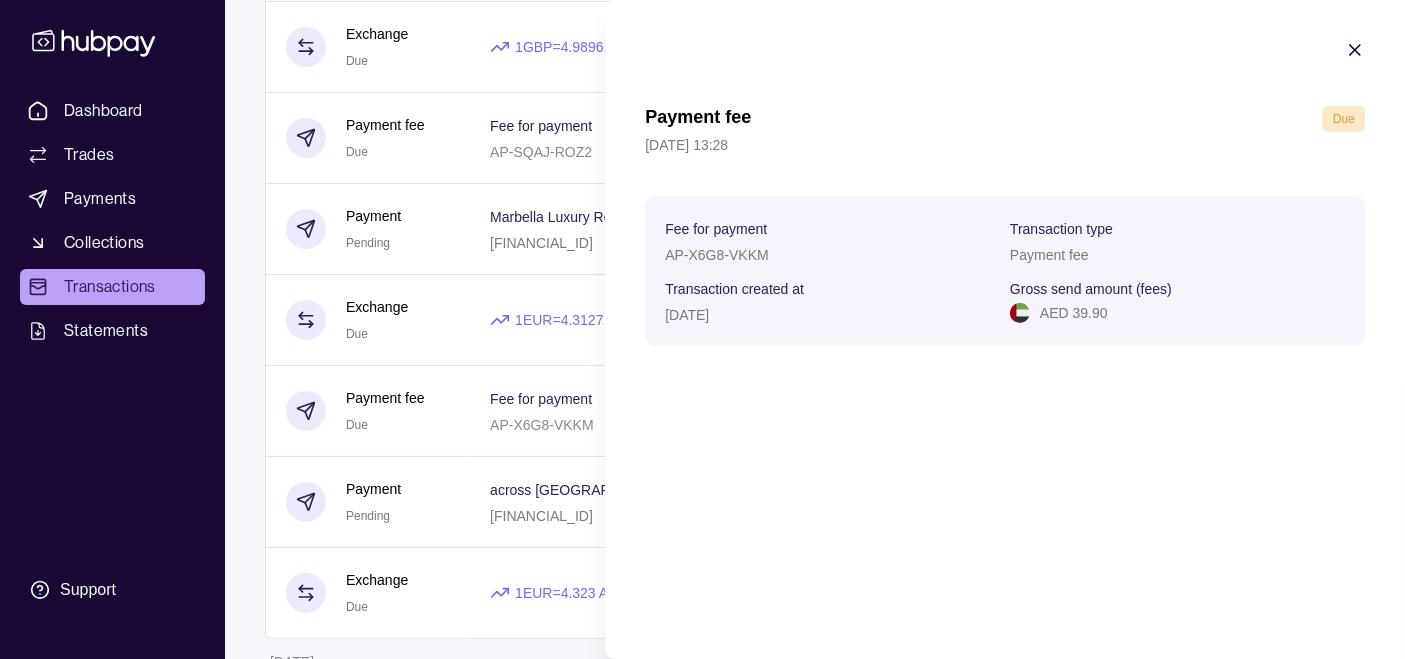 click 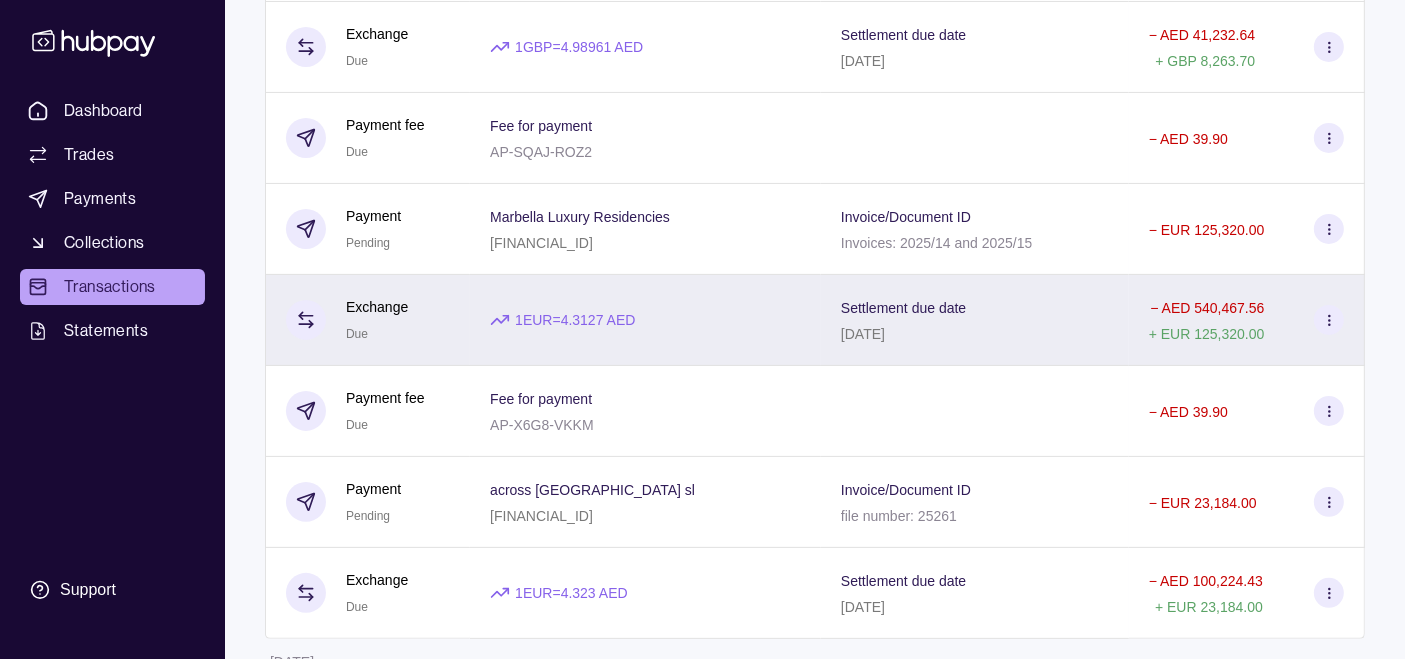 scroll, scrollTop: 333, scrollLeft: 0, axis: vertical 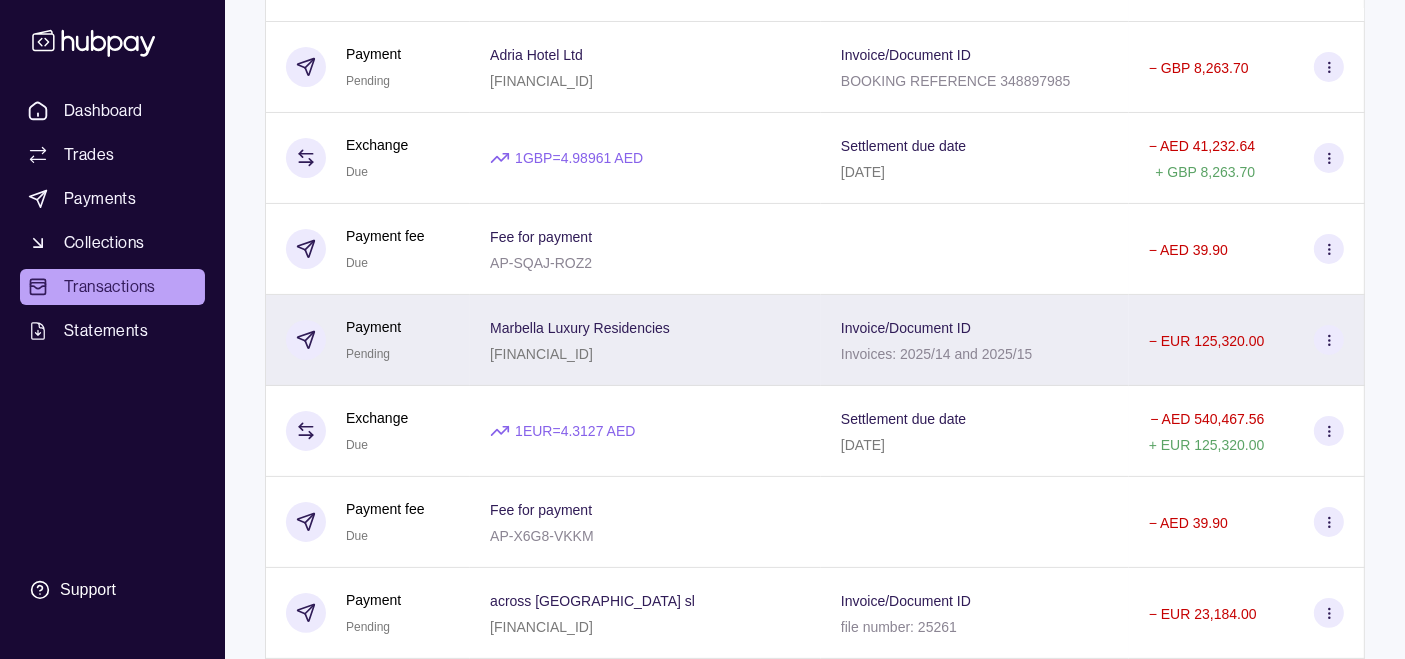 click on "Marbella Luxury Residencies [FINANCIAL_ID]" at bounding box center [645, 340] 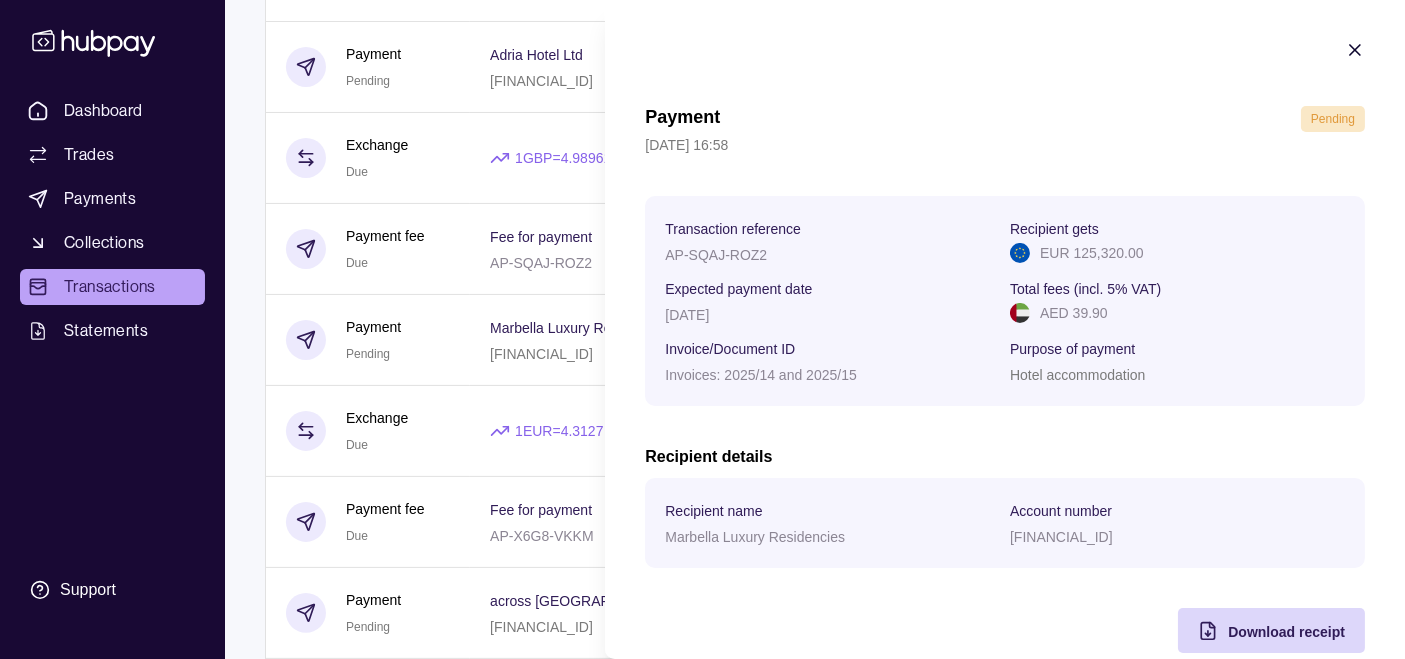 click 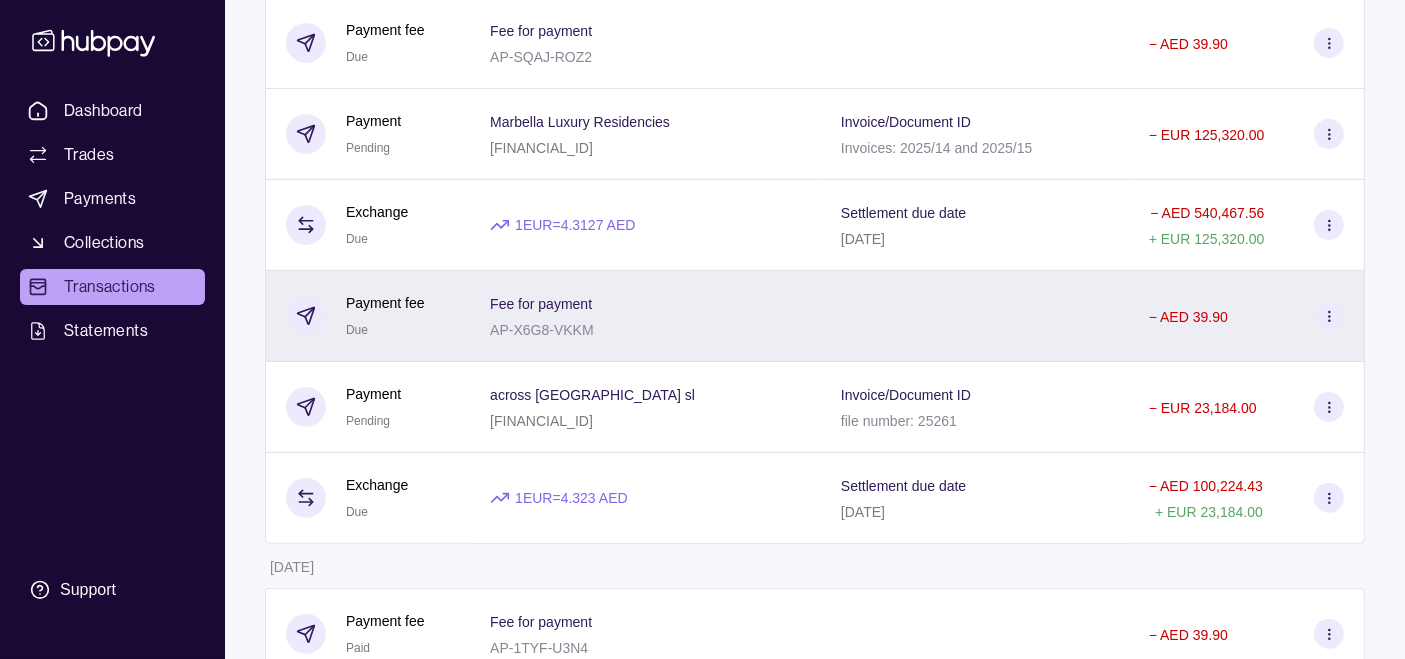scroll, scrollTop: 555, scrollLeft: 0, axis: vertical 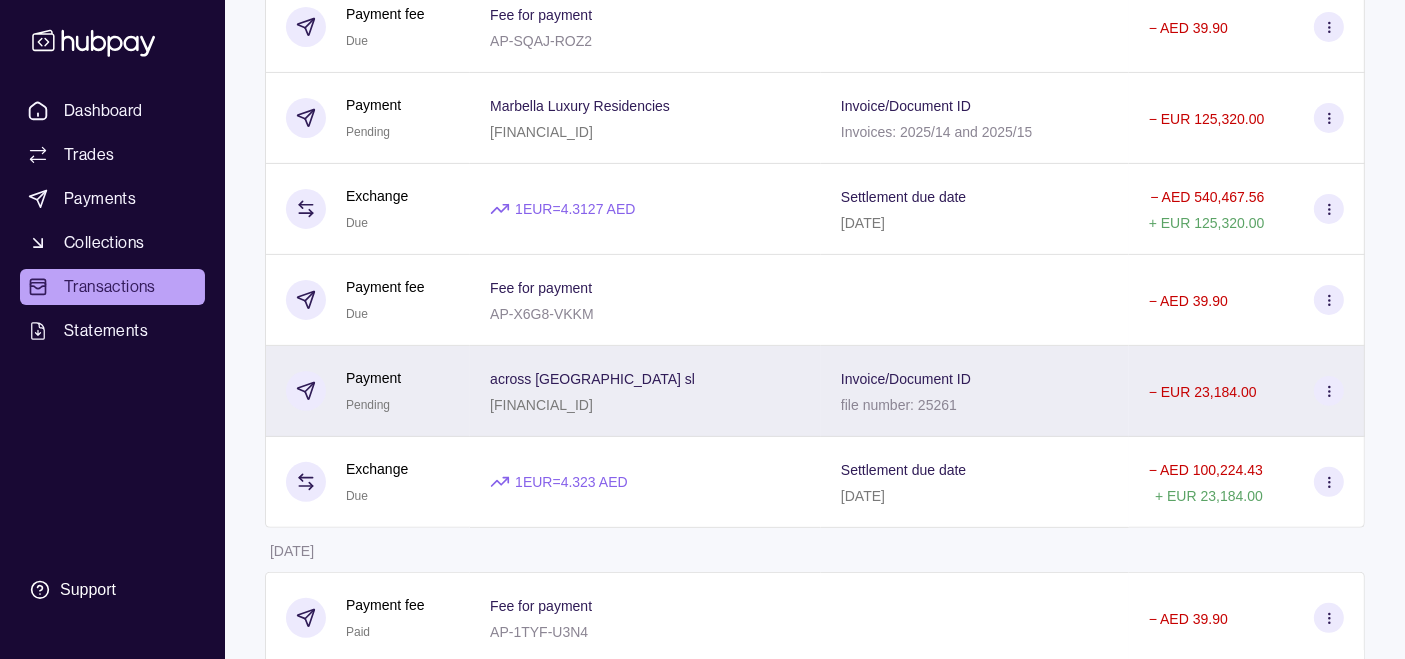 click on "Invoice/Document ID file number: 25261" at bounding box center (975, 391) 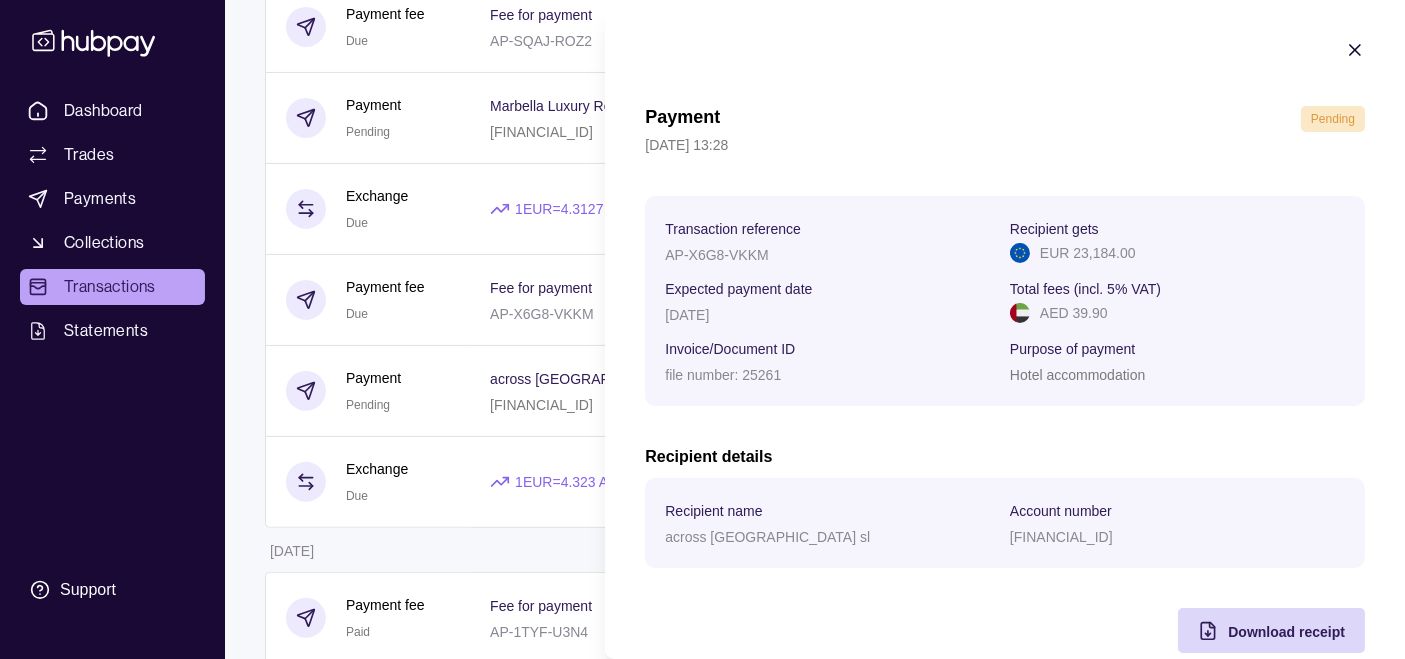 click 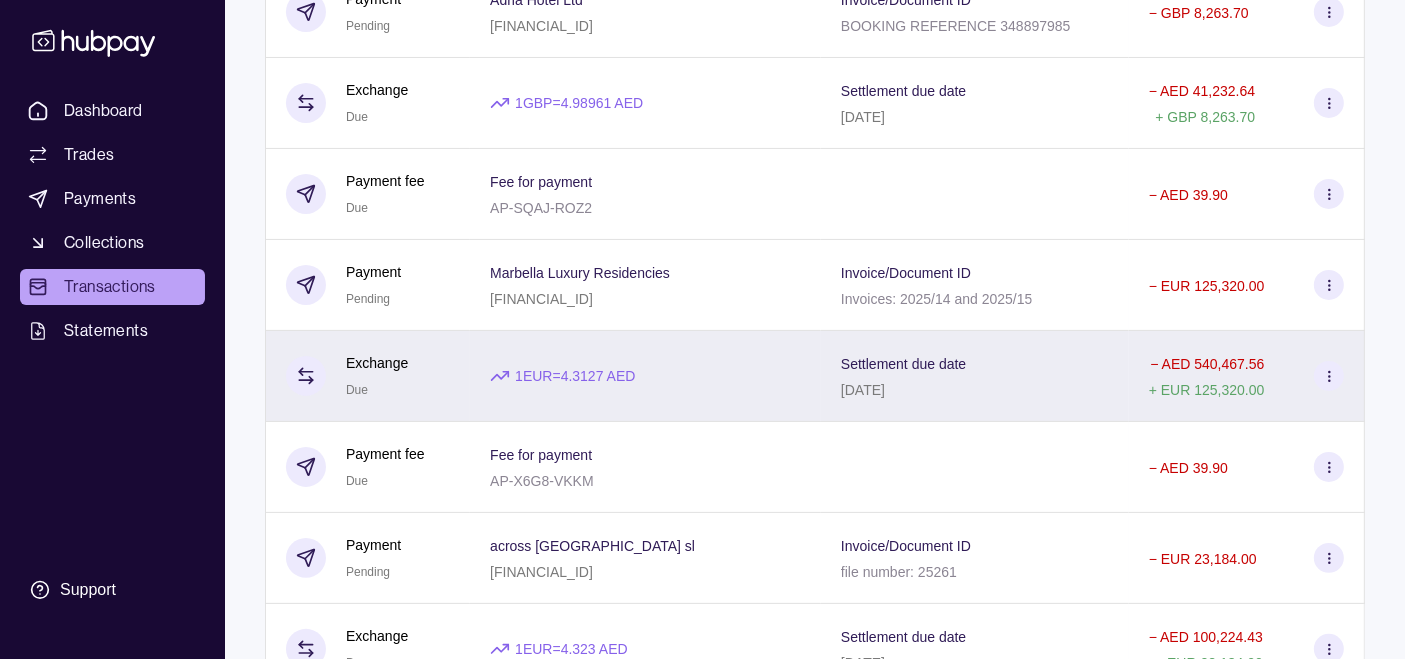 scroll, scrollTop: 333, scrollLeft: 0, axis: vertical 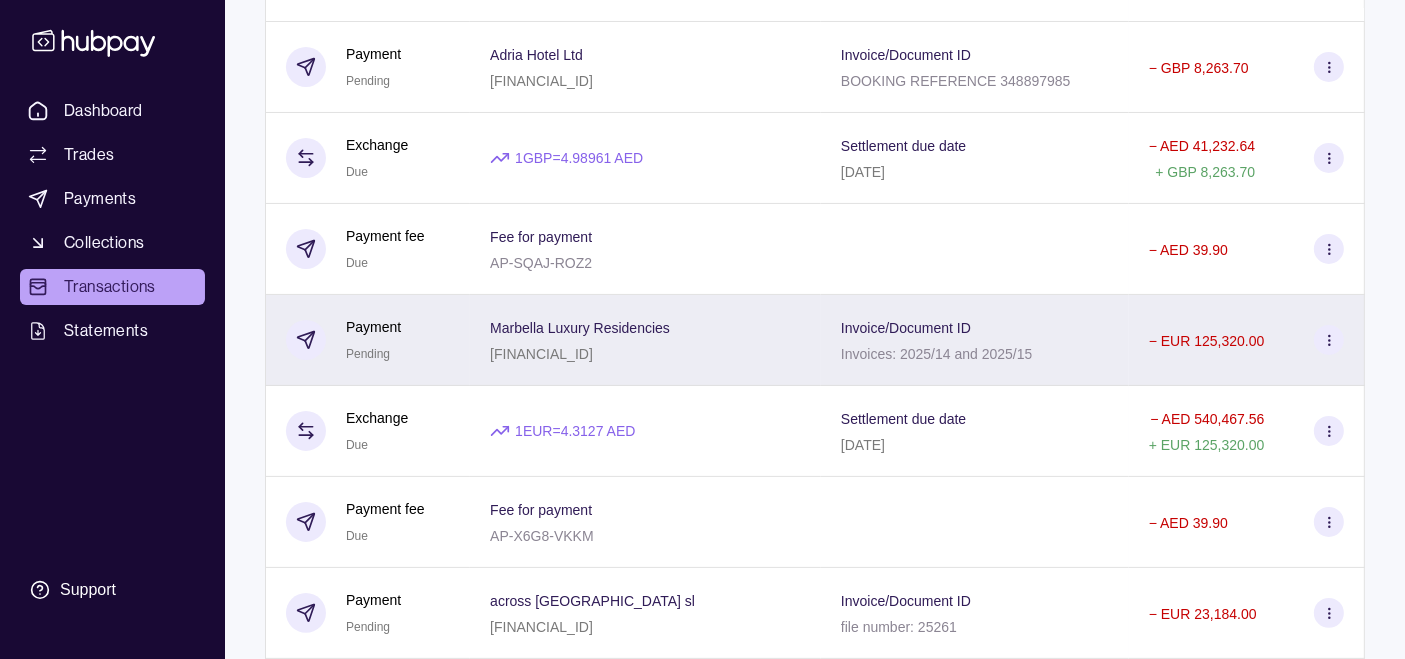 click on "Marbella Luxury Residencies [FINANCIAL_ID]" at bounding box center [645, 340] 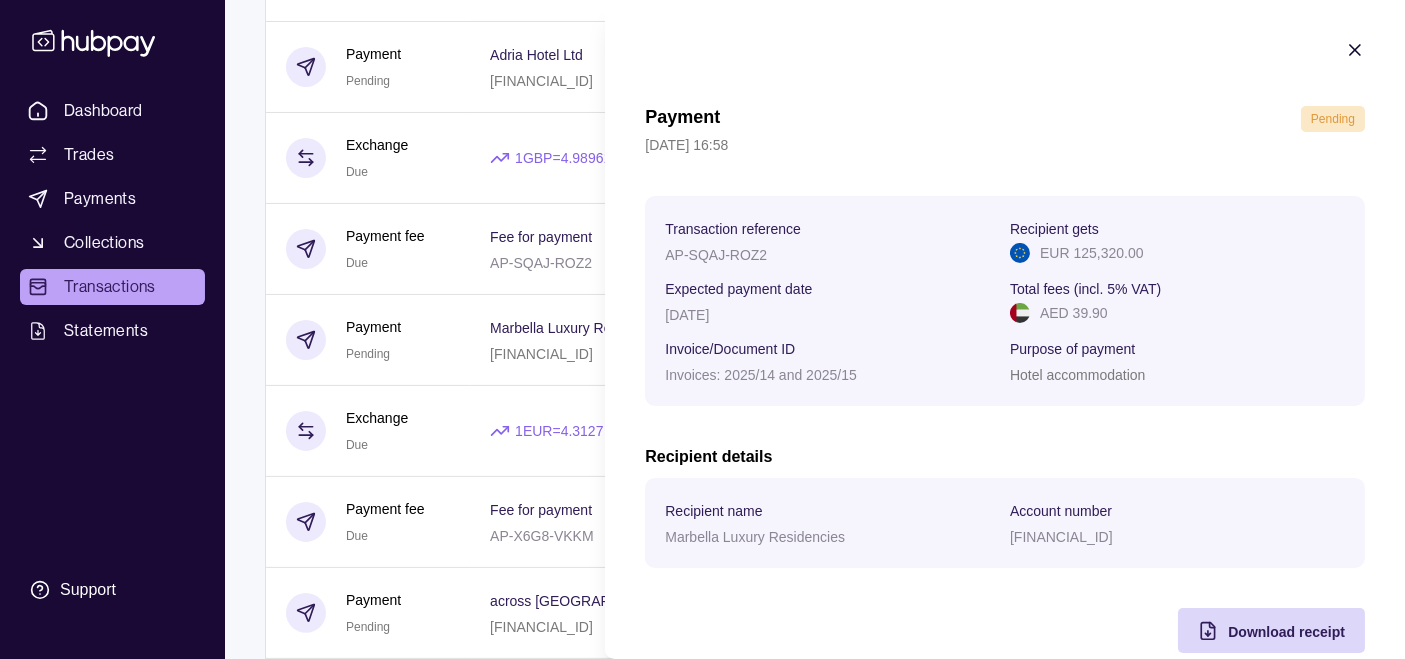 click 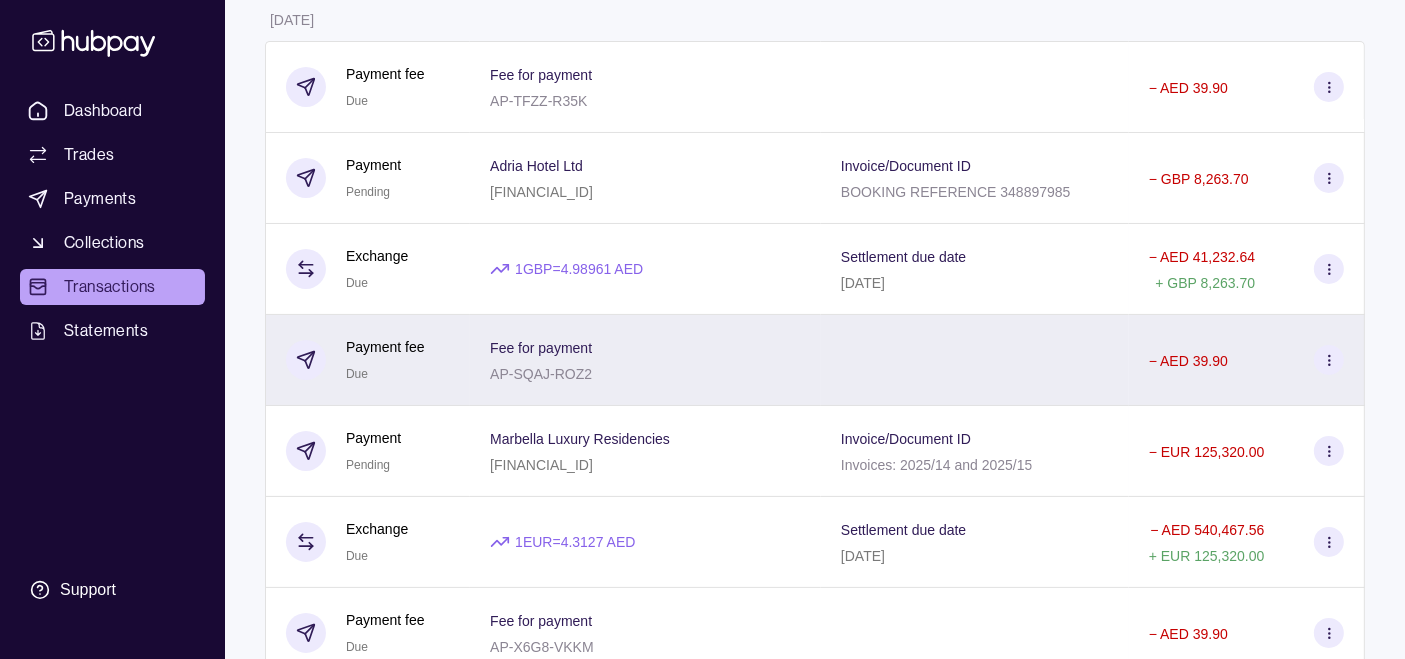 scroll, scrollTop: 111, scrollLeft: 0, axis: vertical 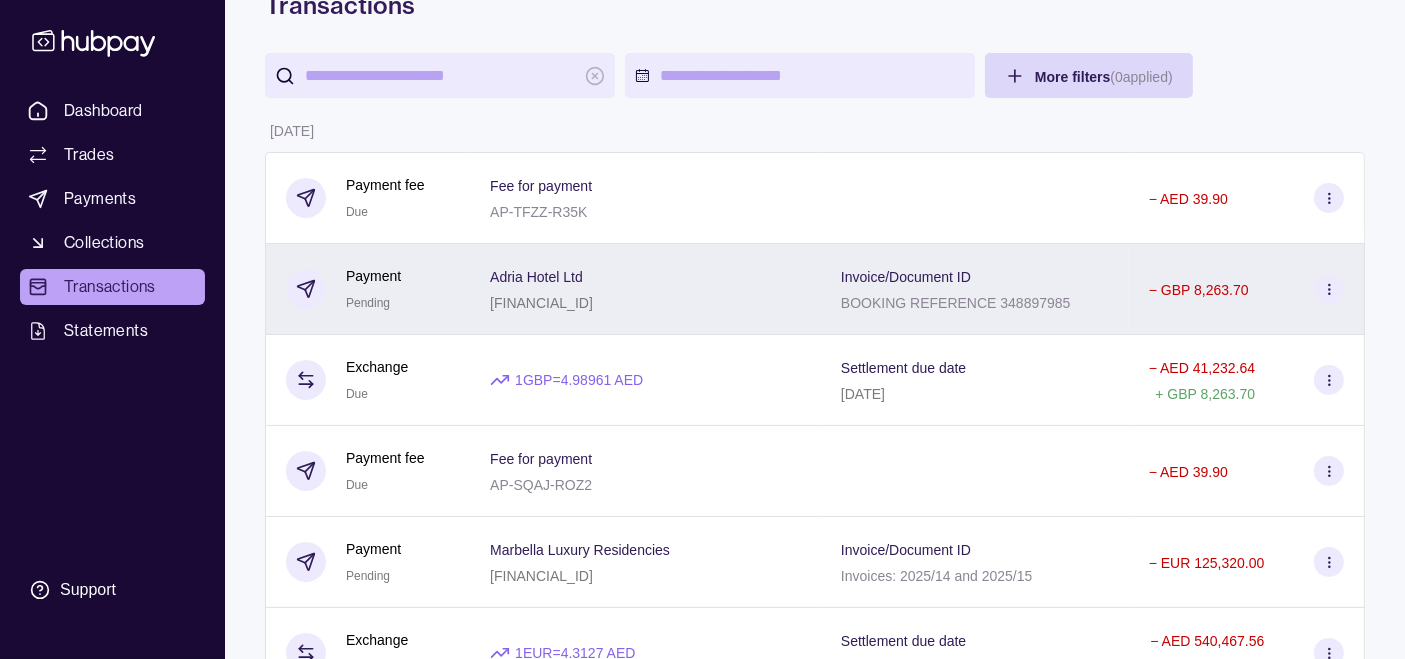 click on "Adria Hotel Ltd [FINANCIAL_ID]" at bounding box center (645, 289) 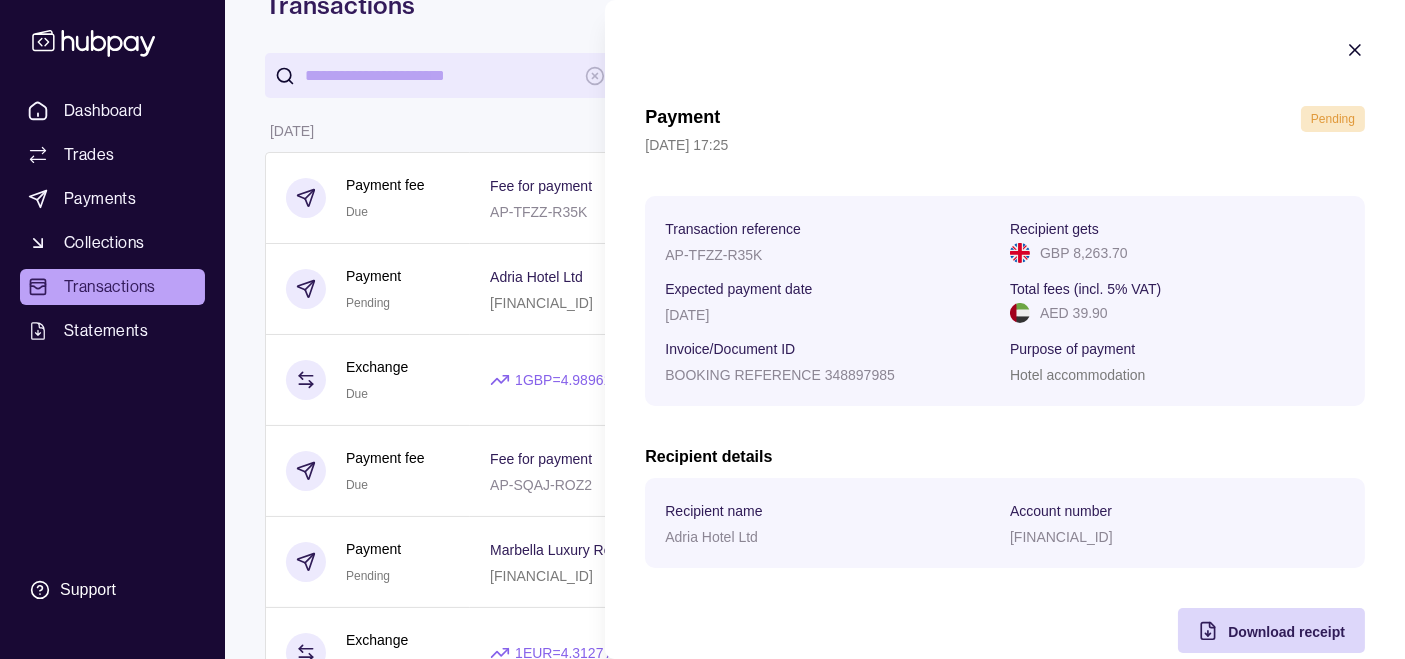 click 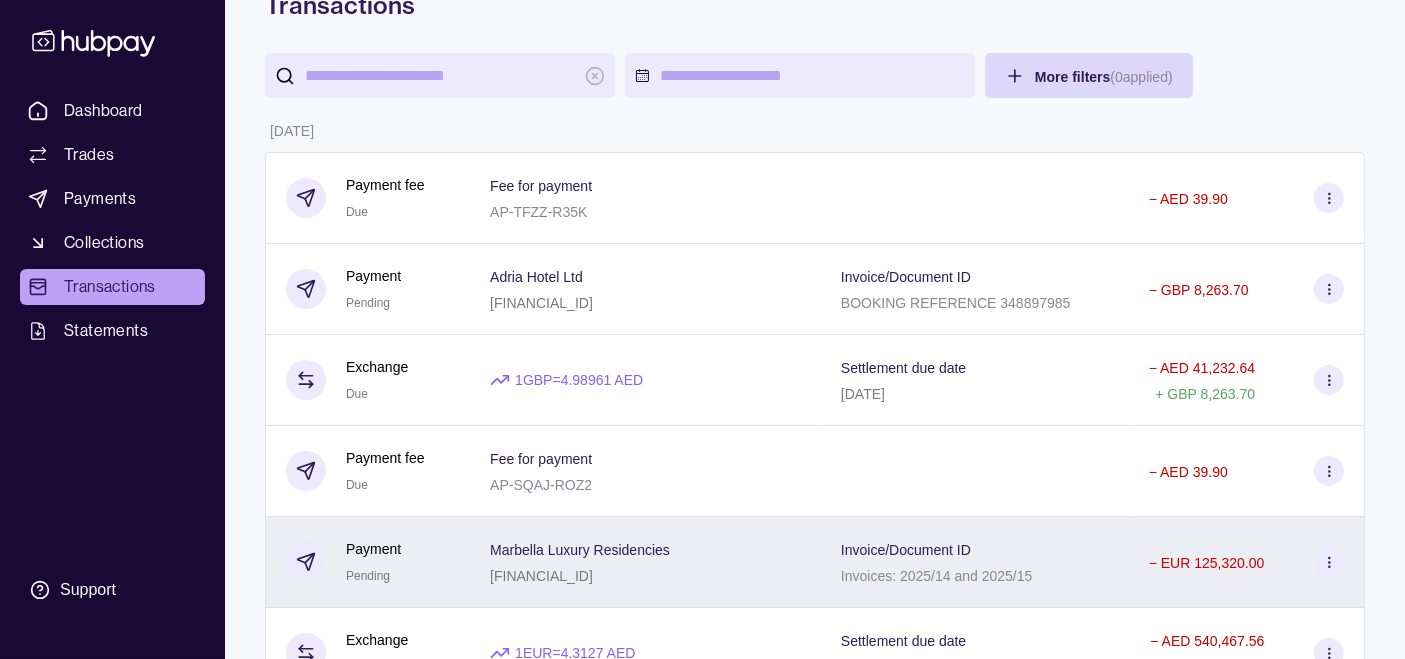 click on "Marbella Luxury Residencies [FINANCIAL_ID]" at bounding box center [645, 562] 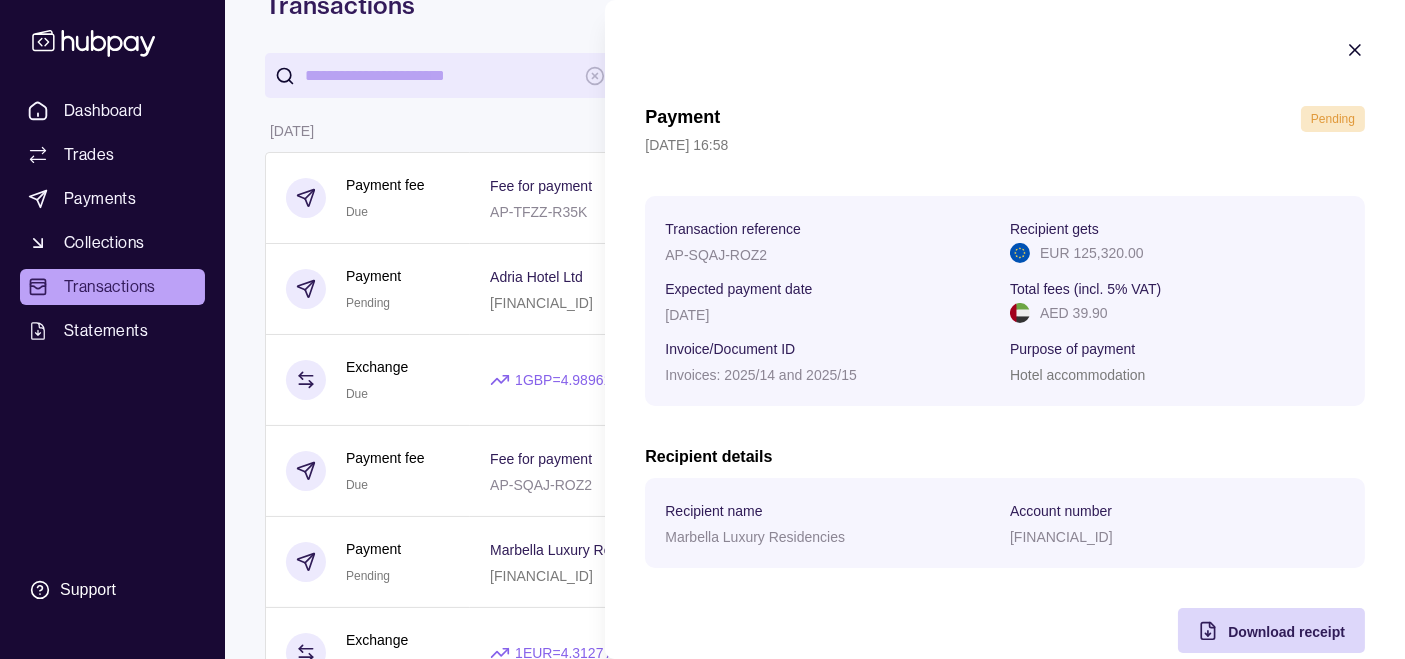 click 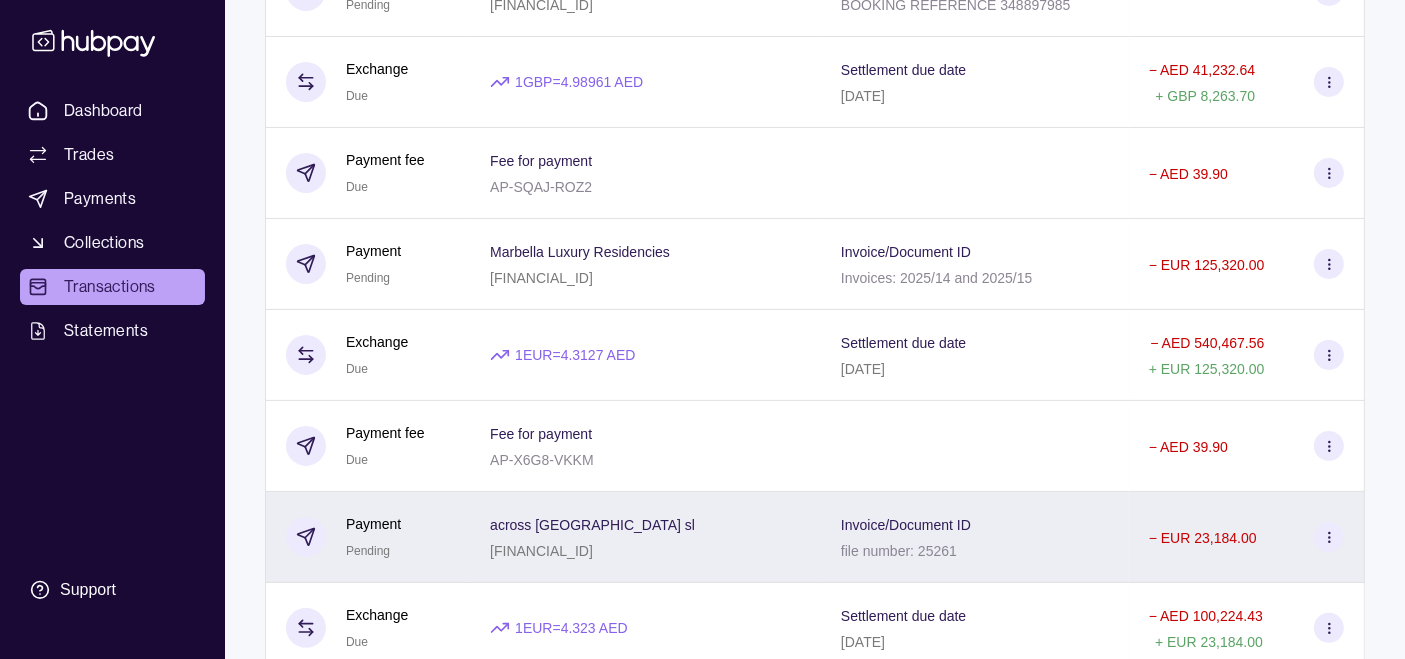 scroll, scrollTop: 444, scrollLeft: 0, axis: vertical 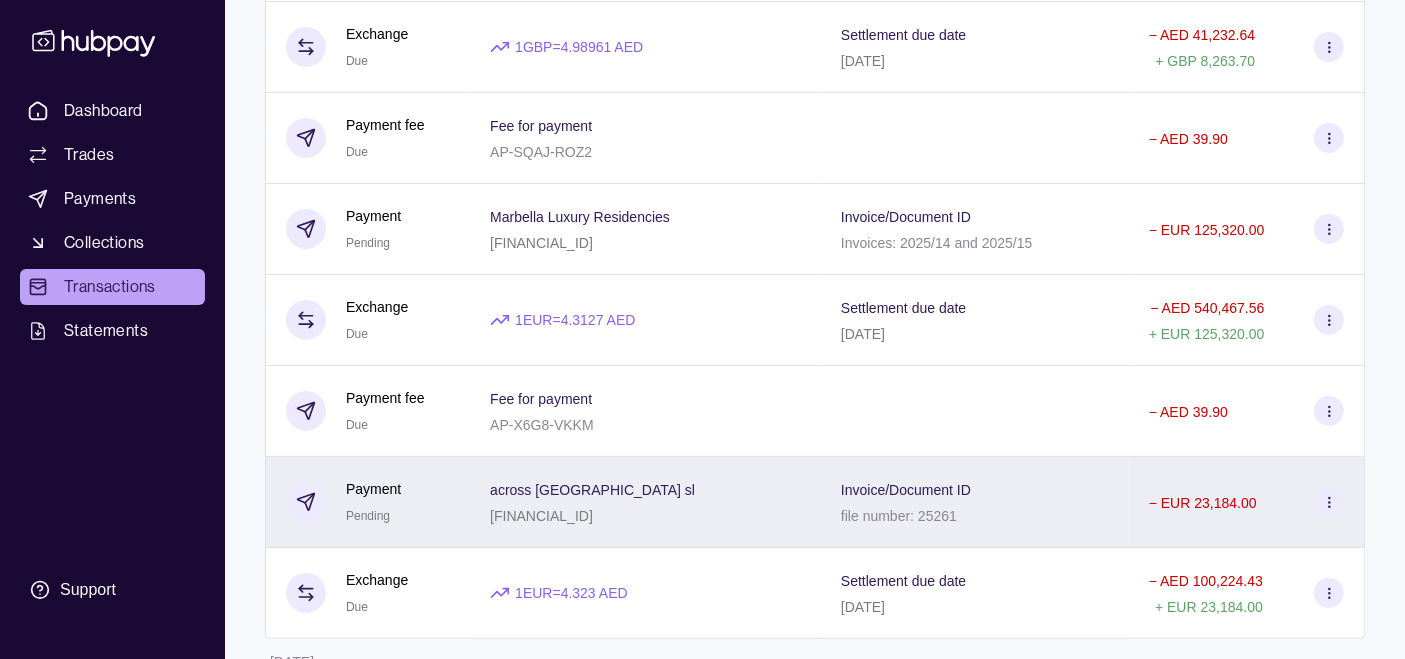 click on "across [GEOGRAPHIC_DATA] sl [FINANCIAL_ID]" at bounding box center [645, 502] 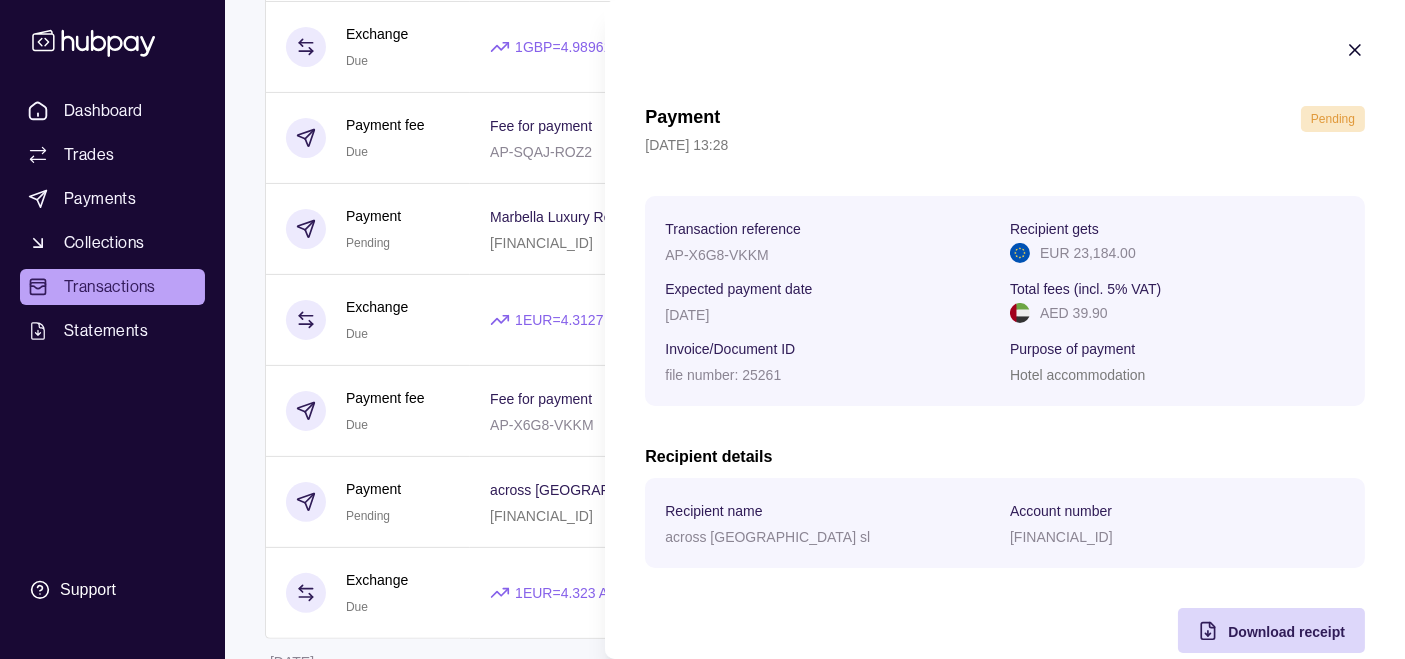 click 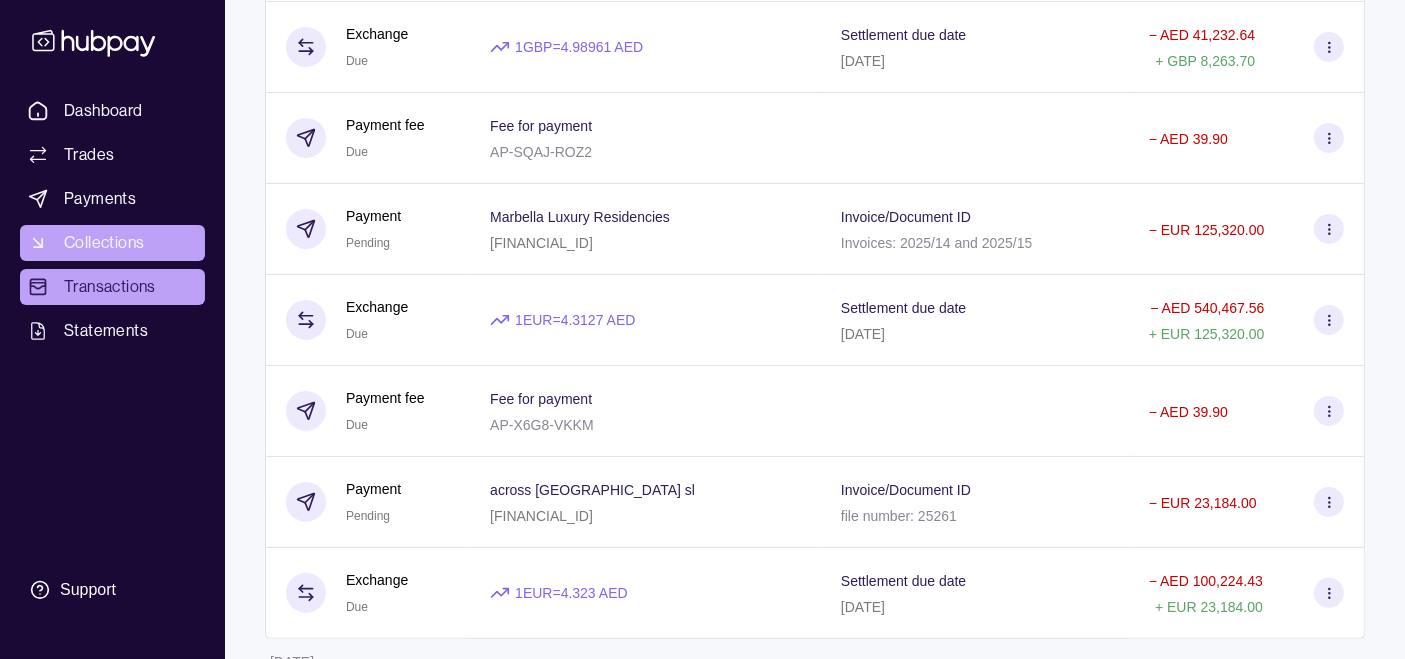 click on "Collections" at bounding box center [112, 243] 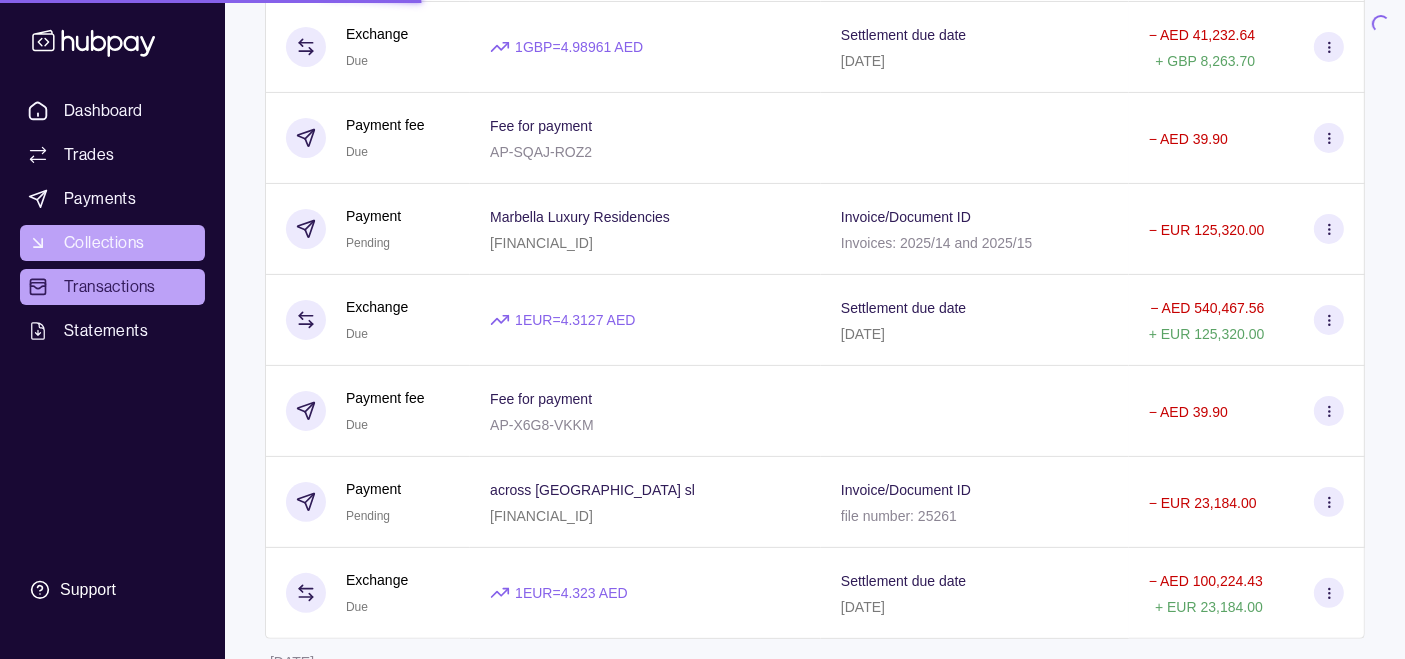 scroll, scrollTop: 0, scrollLeft: 0, axis: both 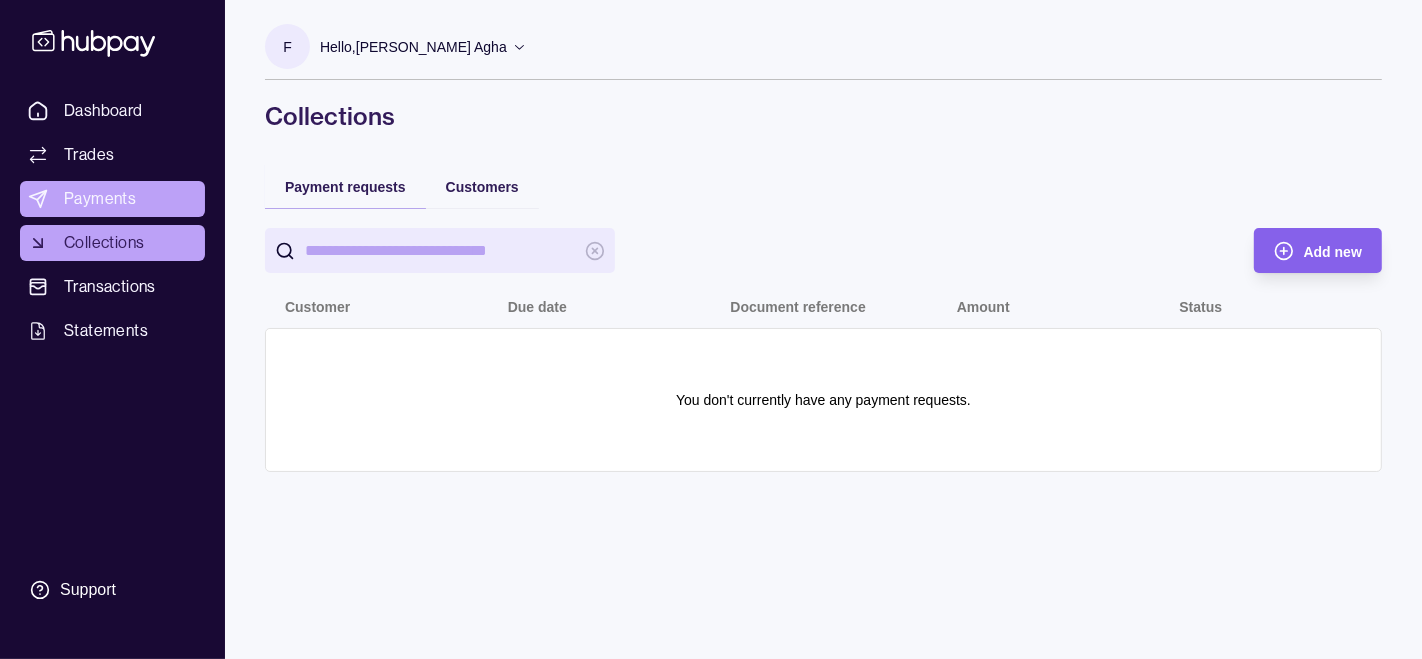 click on "Payments" at bounding box center (100, 199) 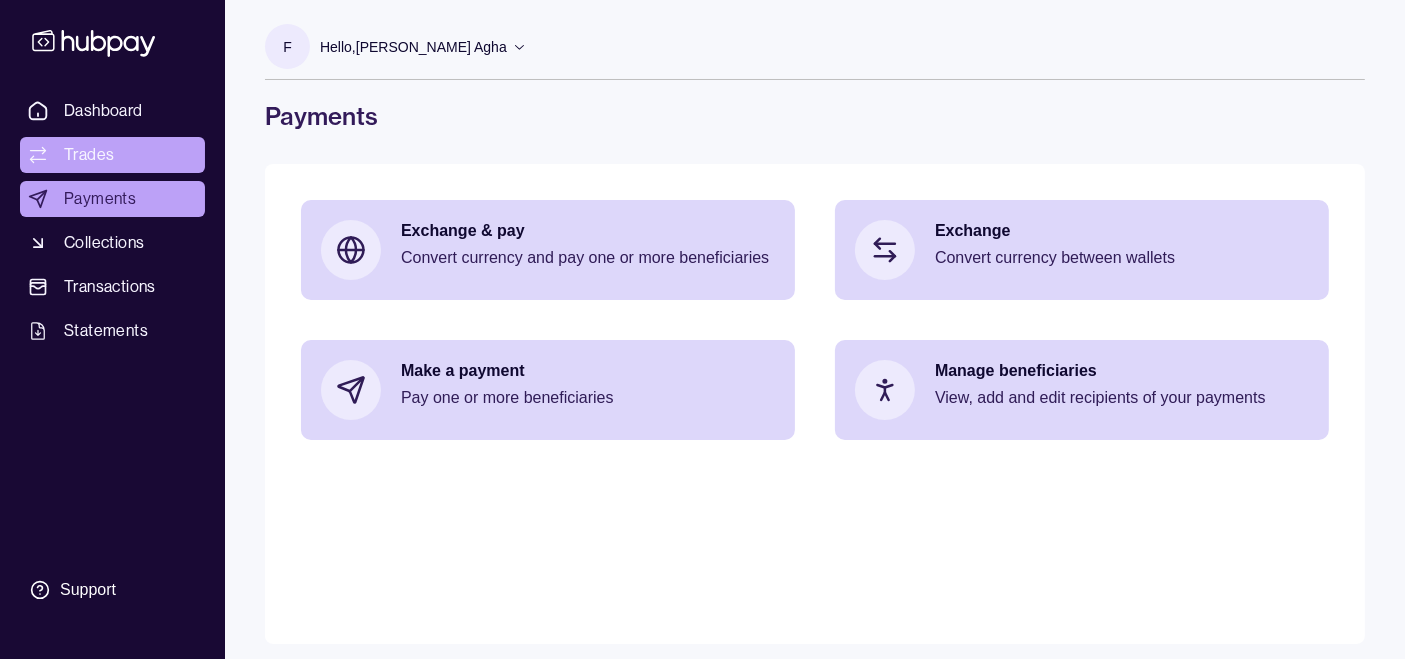 click on "Trades" at bounding box center [112, 155] 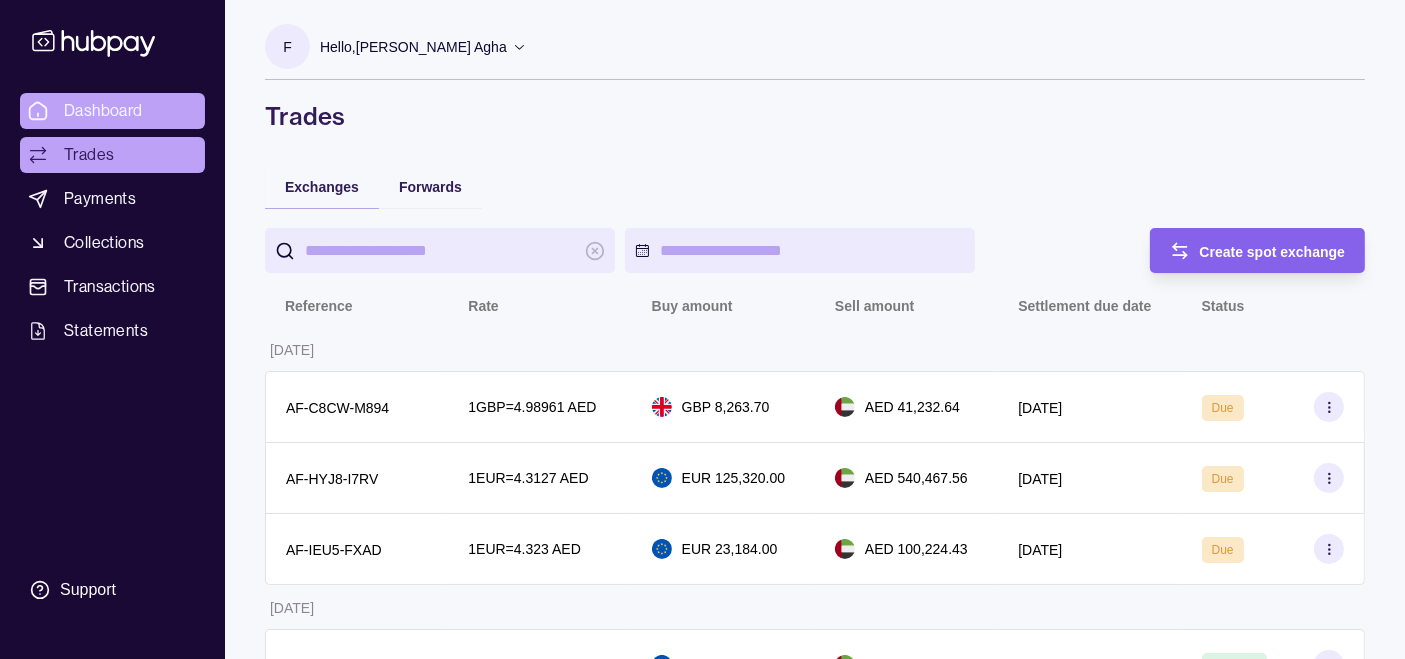 click on "Dashboard" at bounding box center [112, 111] 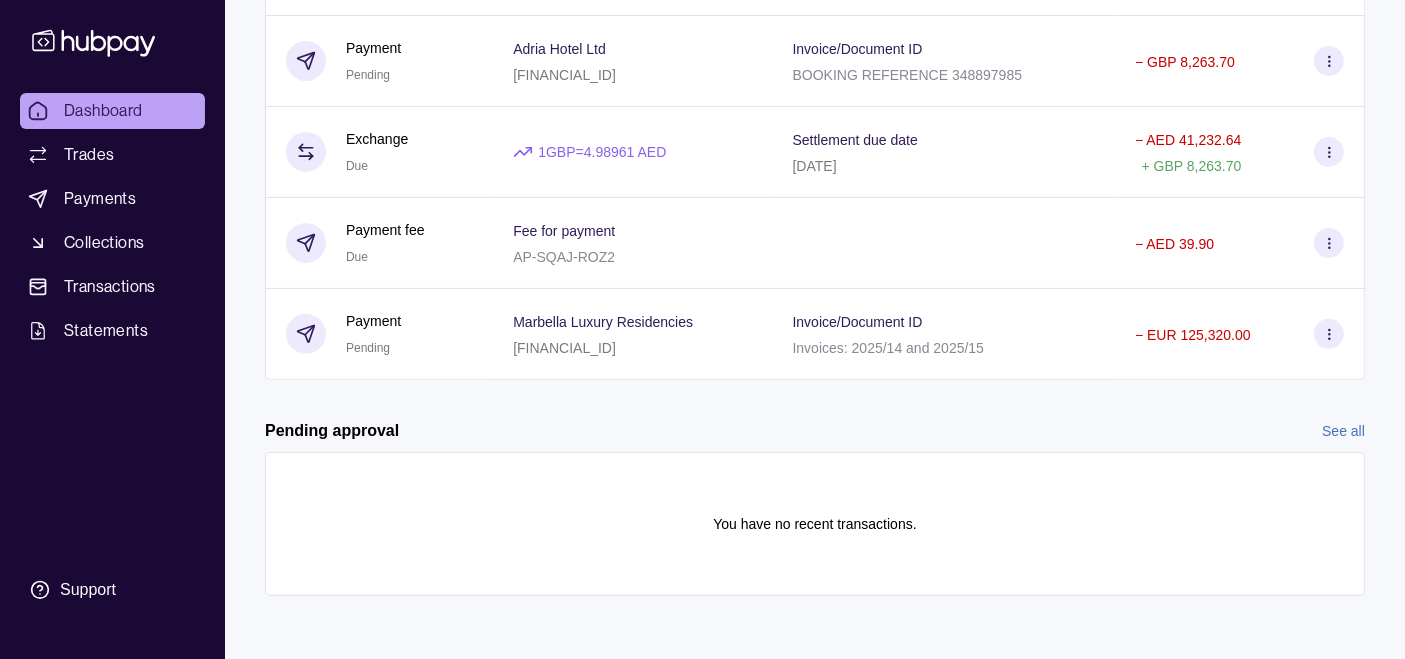 scroll, scrollTop: 0, scrollLeft: 0, axis: both 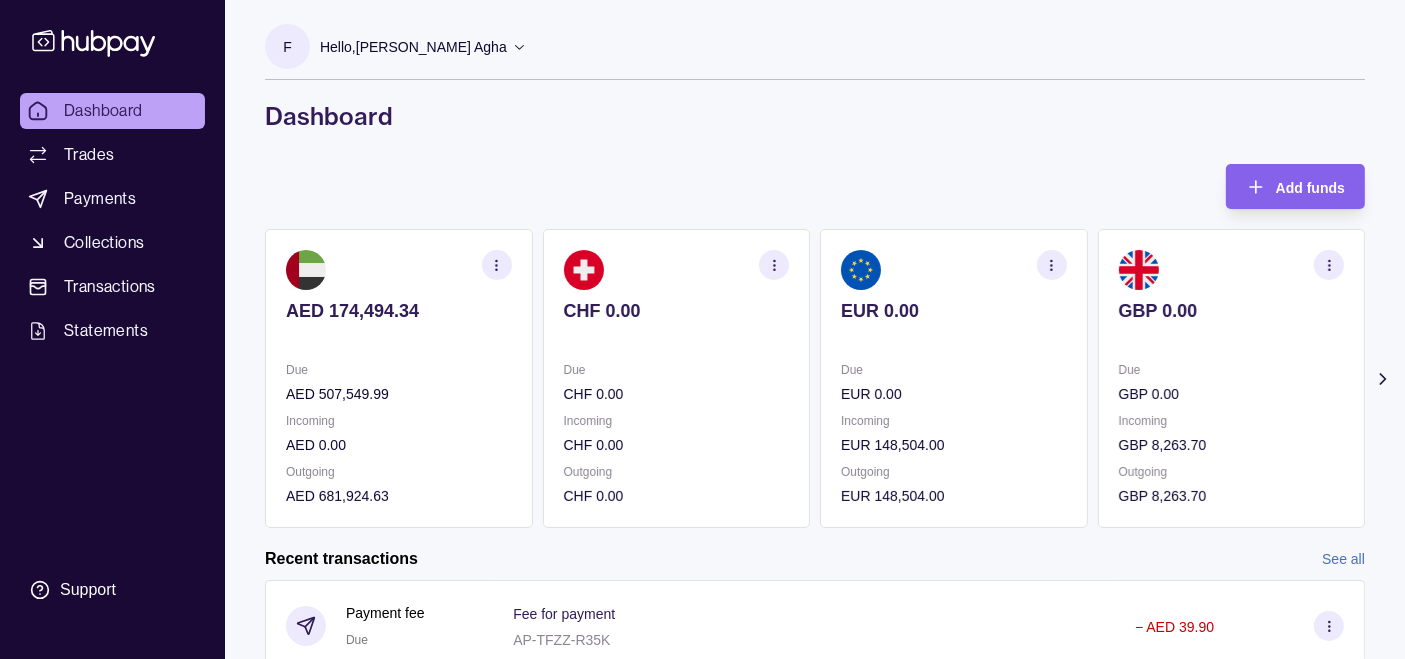click 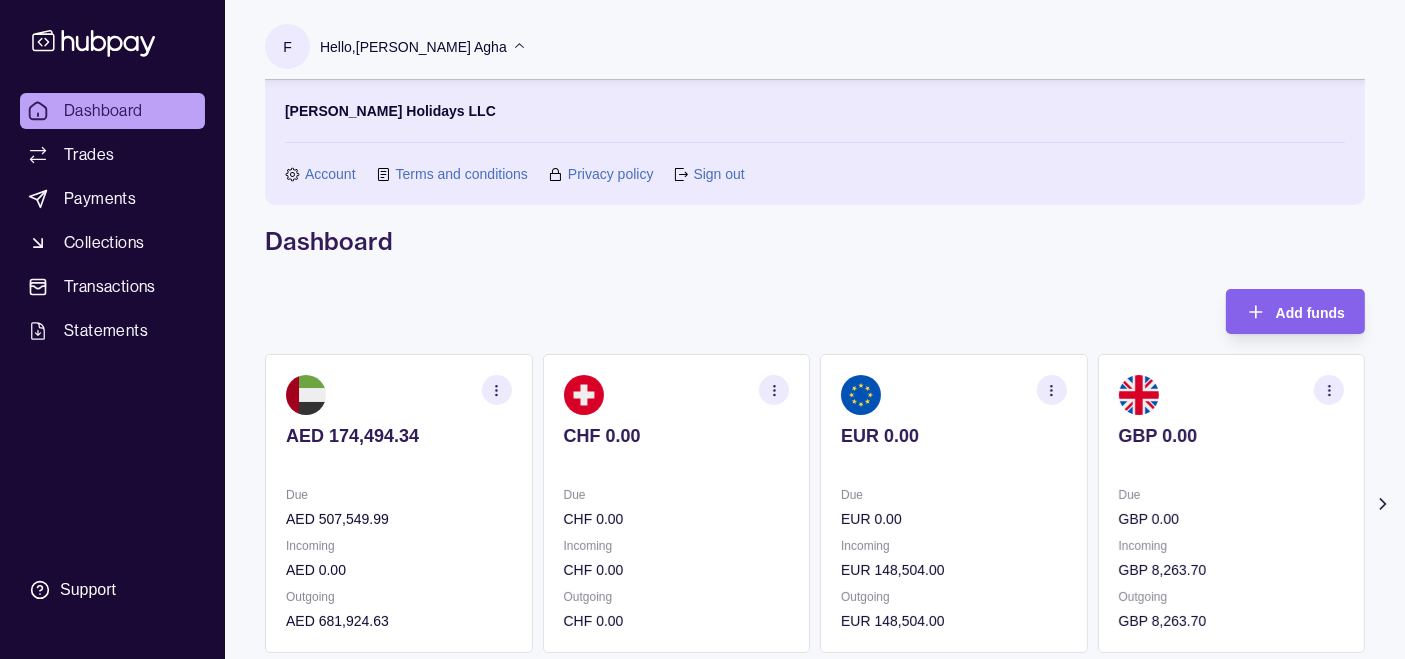click on "Sign out" at bounding box center [718, 174] 